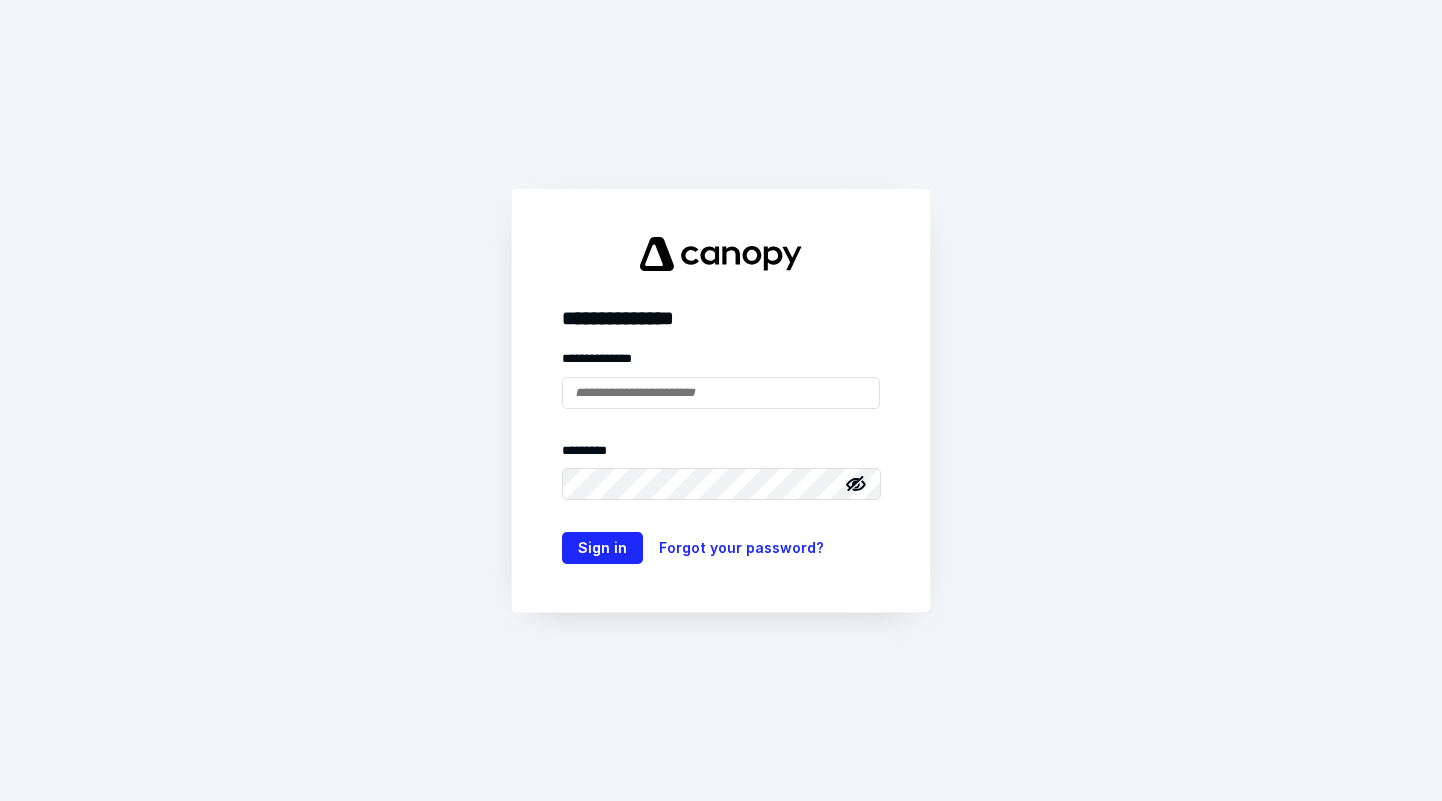 scroll, scrollTop: 0, scrollLeft: 0, axis: both 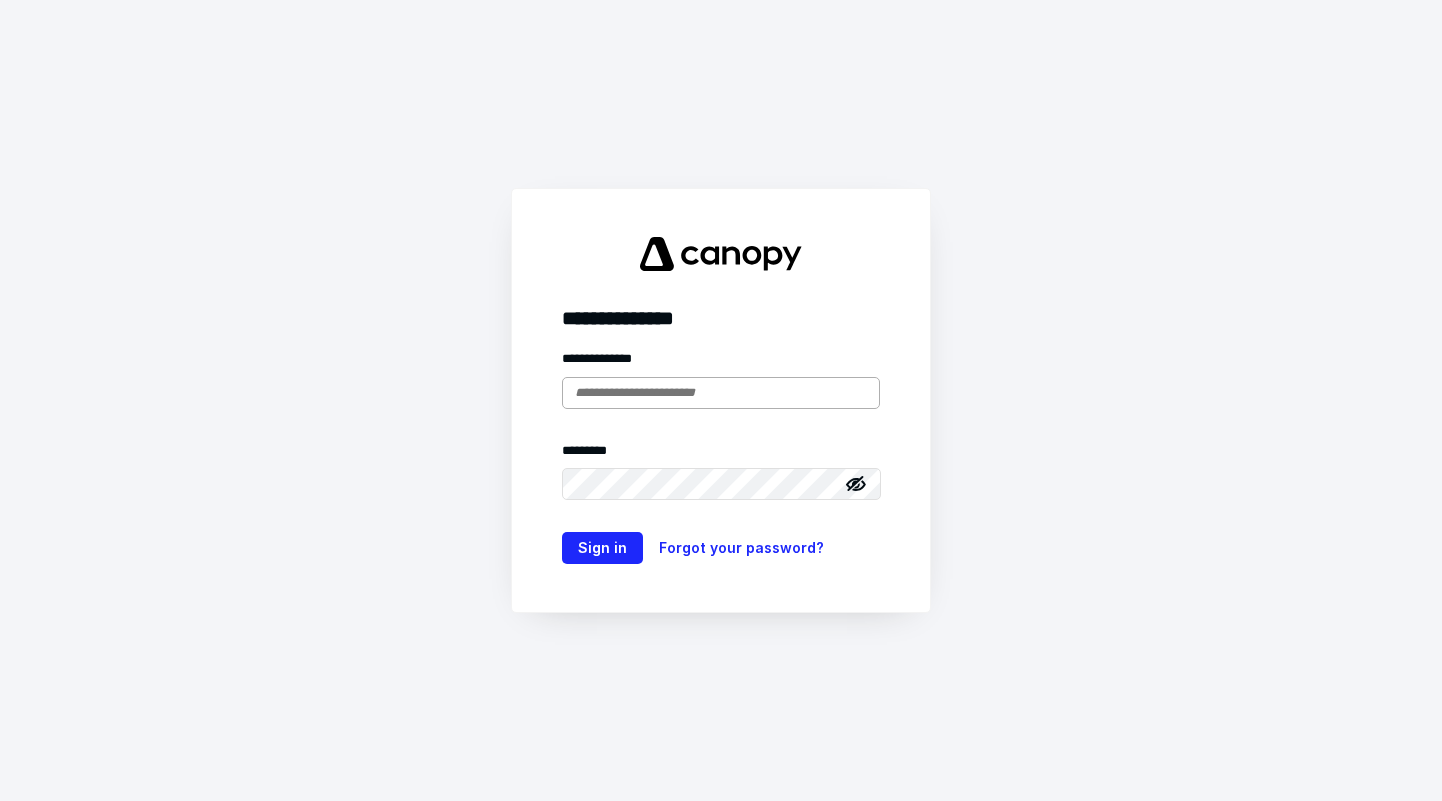 click at bounding box center (721, 393) 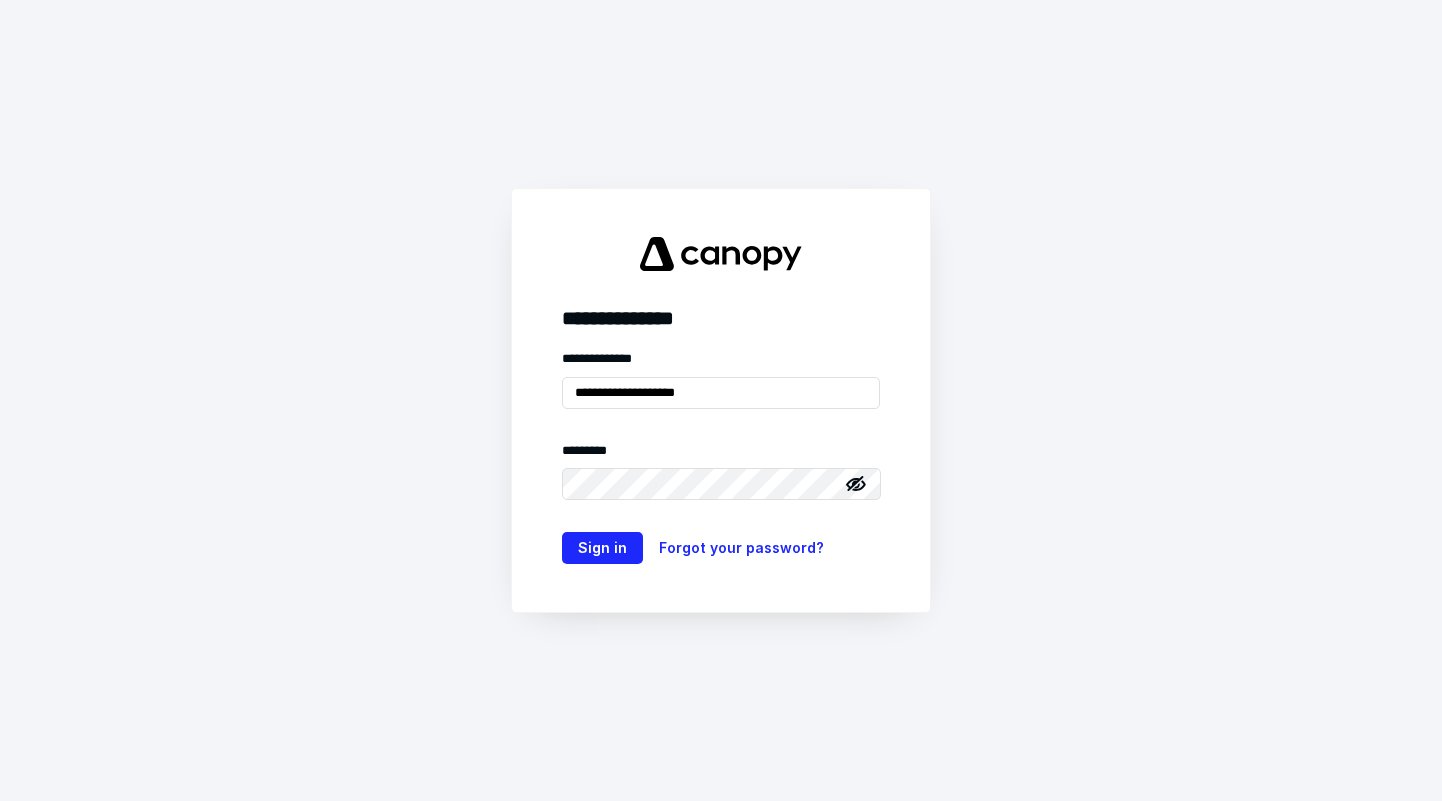 type on "**********" 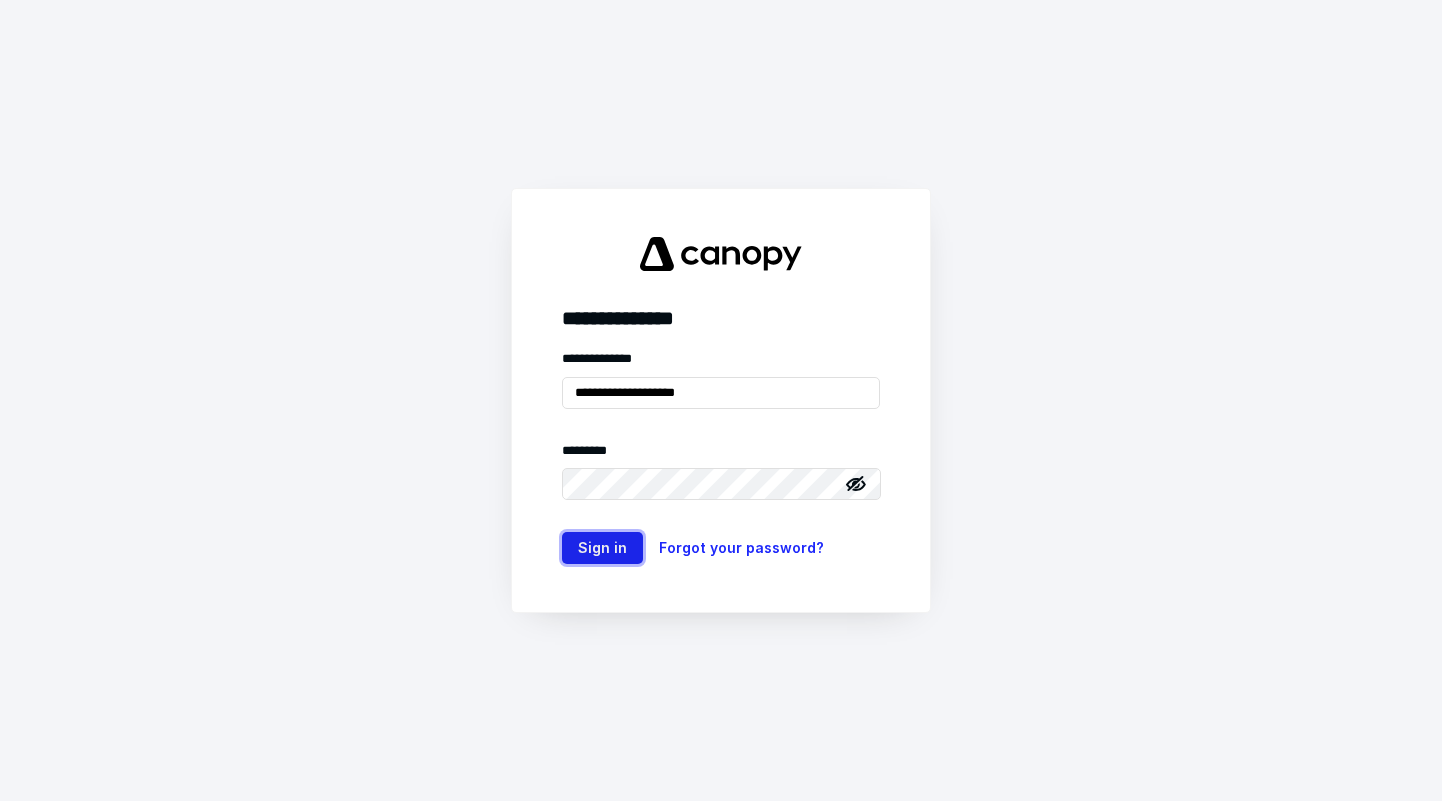 click on "Sign in" at bounding box center (602, 548) 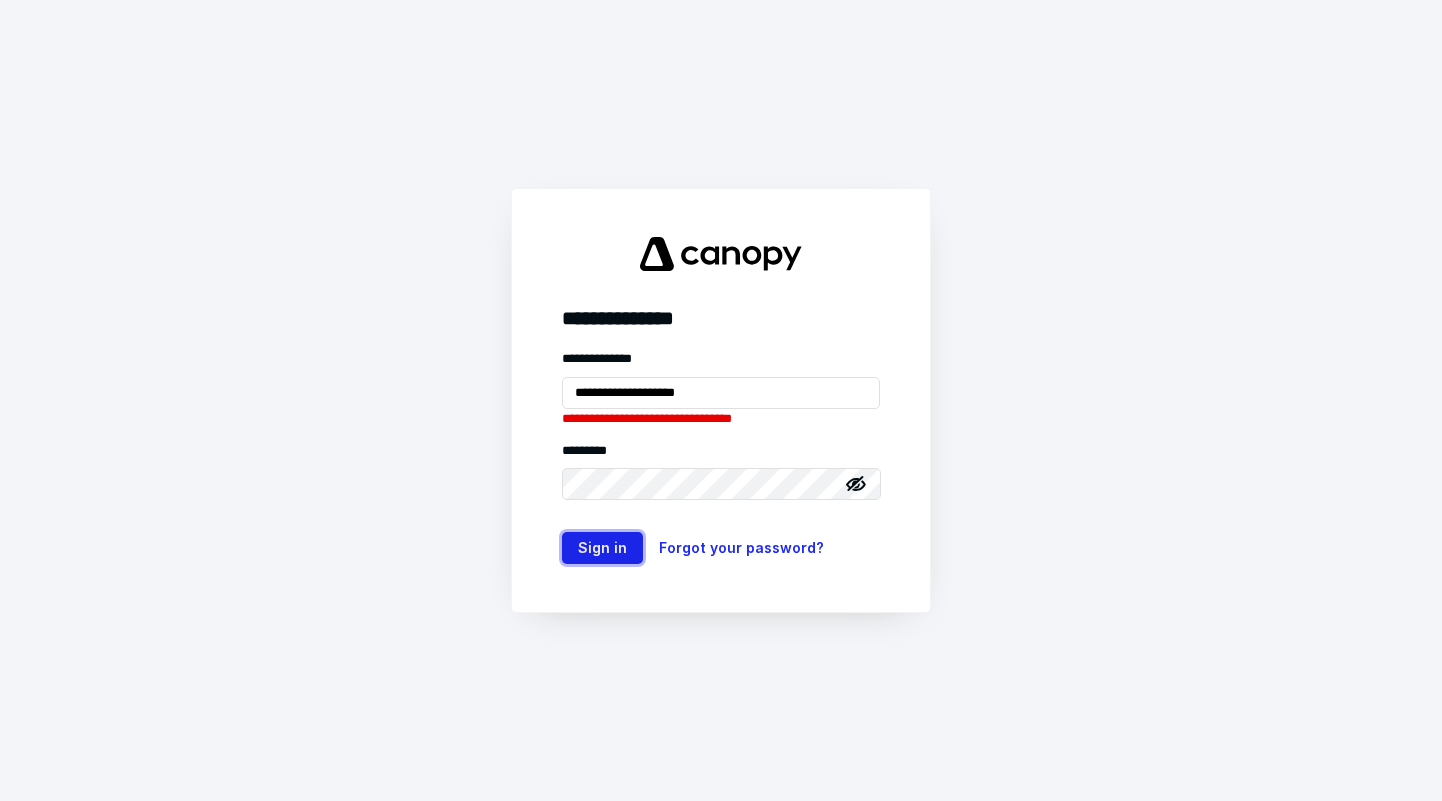 click on "Sign in" at bounding box center [602, 548] 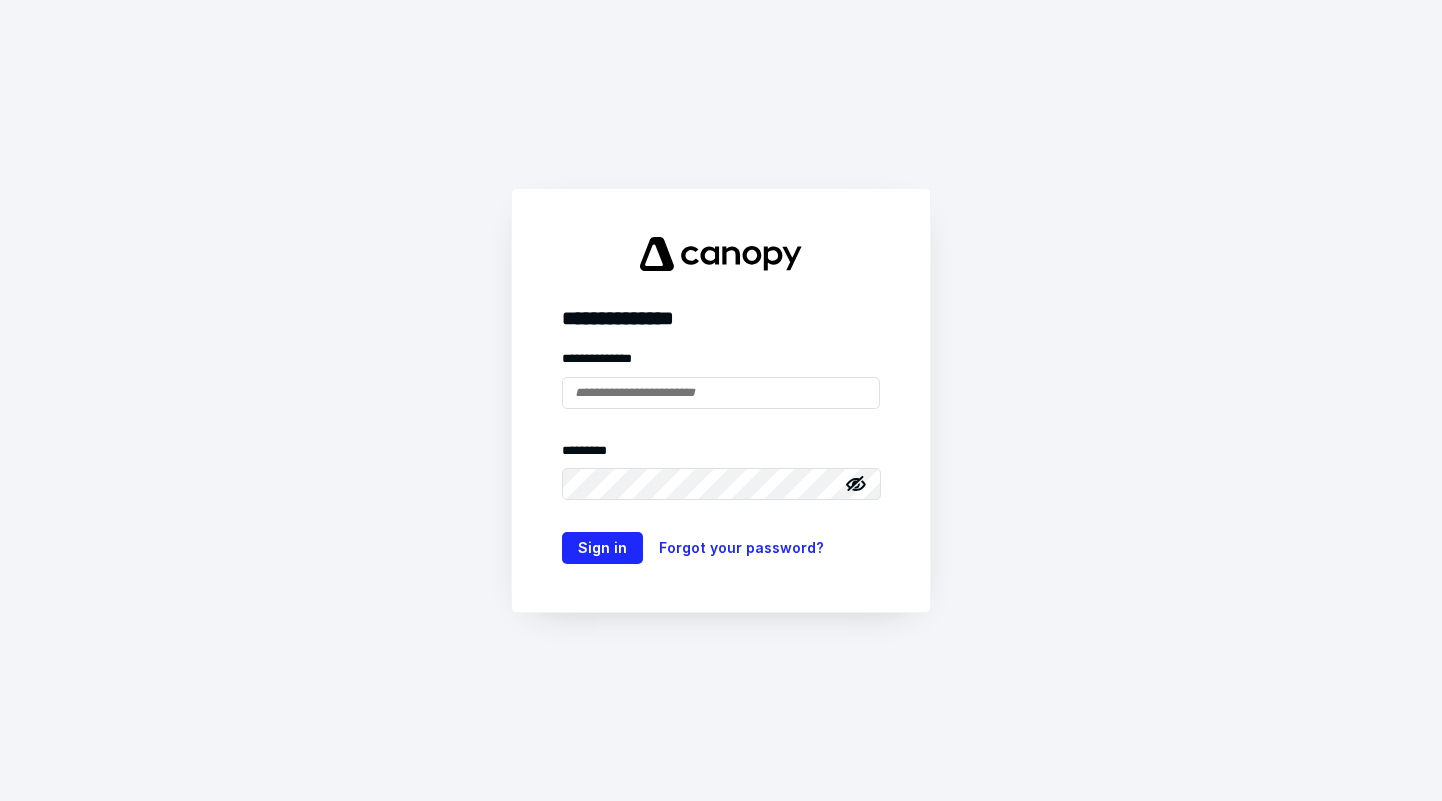 scroll, scrollTop: 0, scrollLeft: 0, axis: both 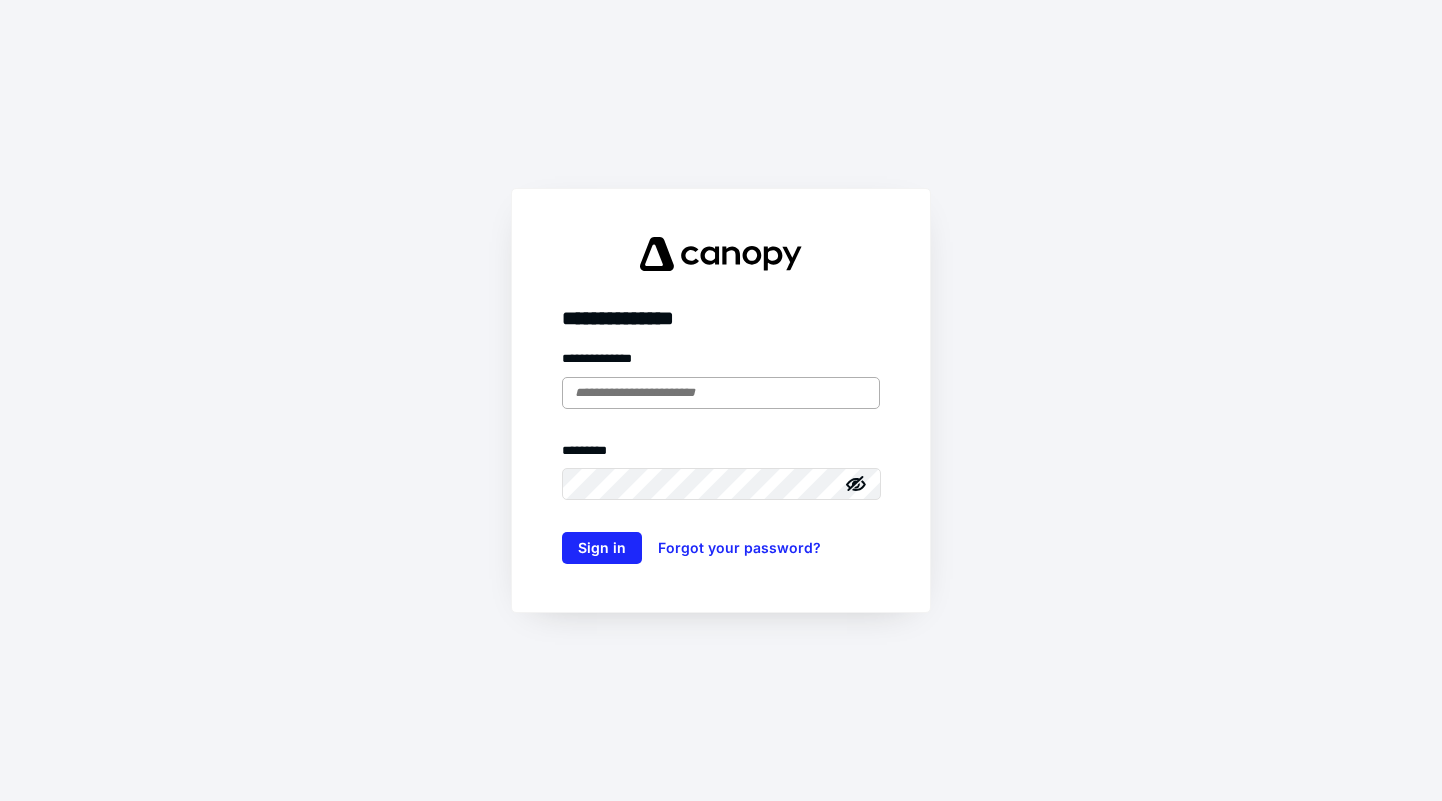 click at bounding box center (721, 393) 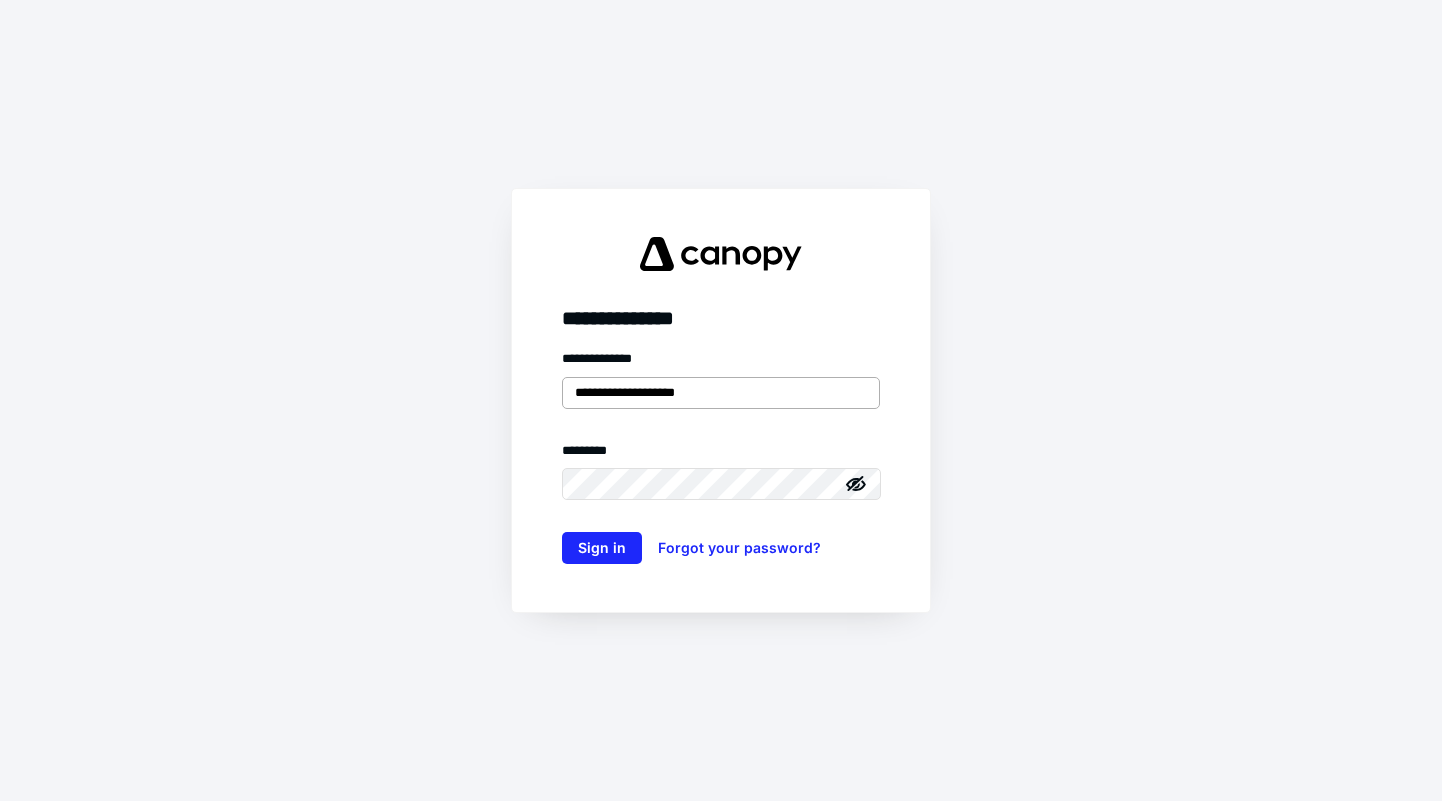 type on "**********" 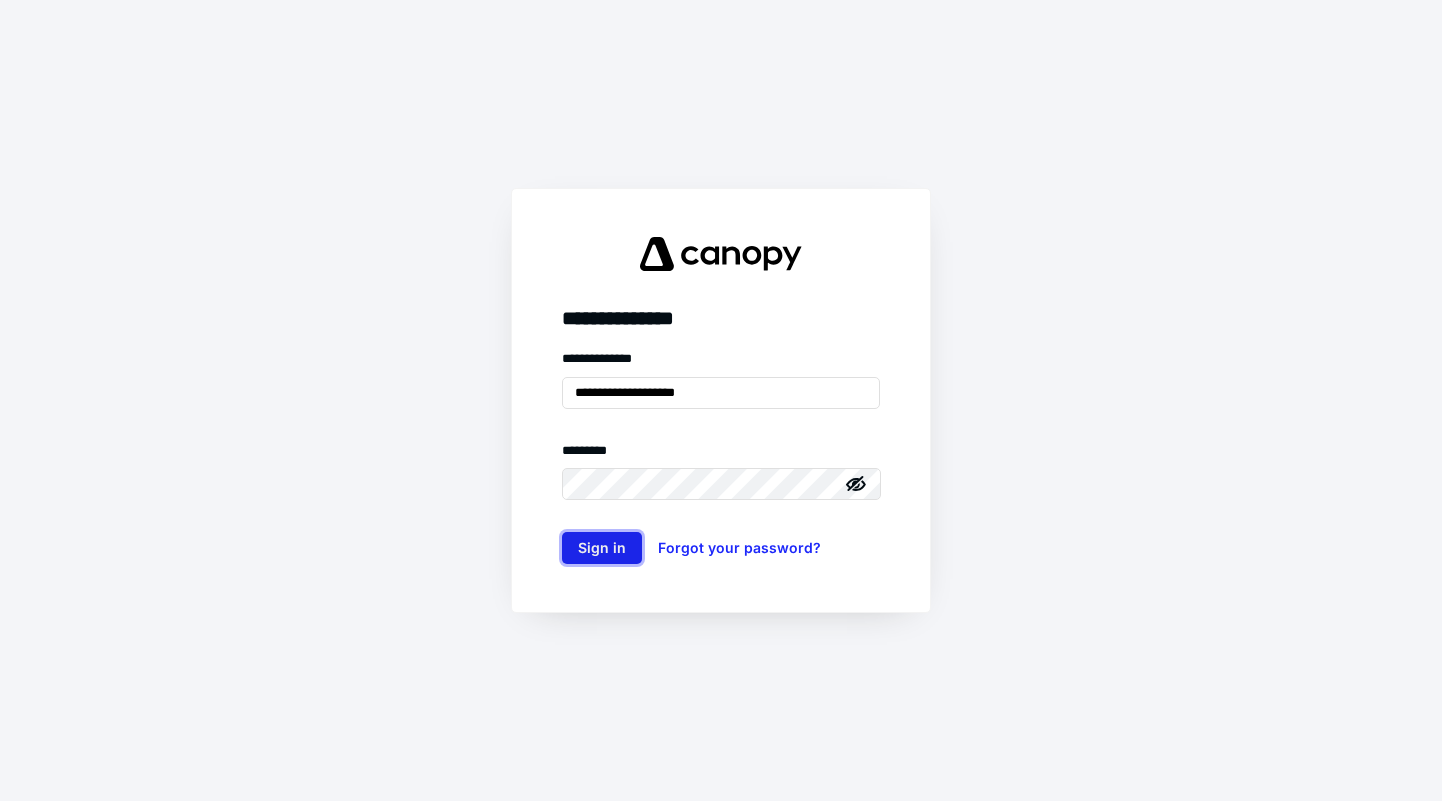 click on "Sign in" at bounding box center [602, 548] 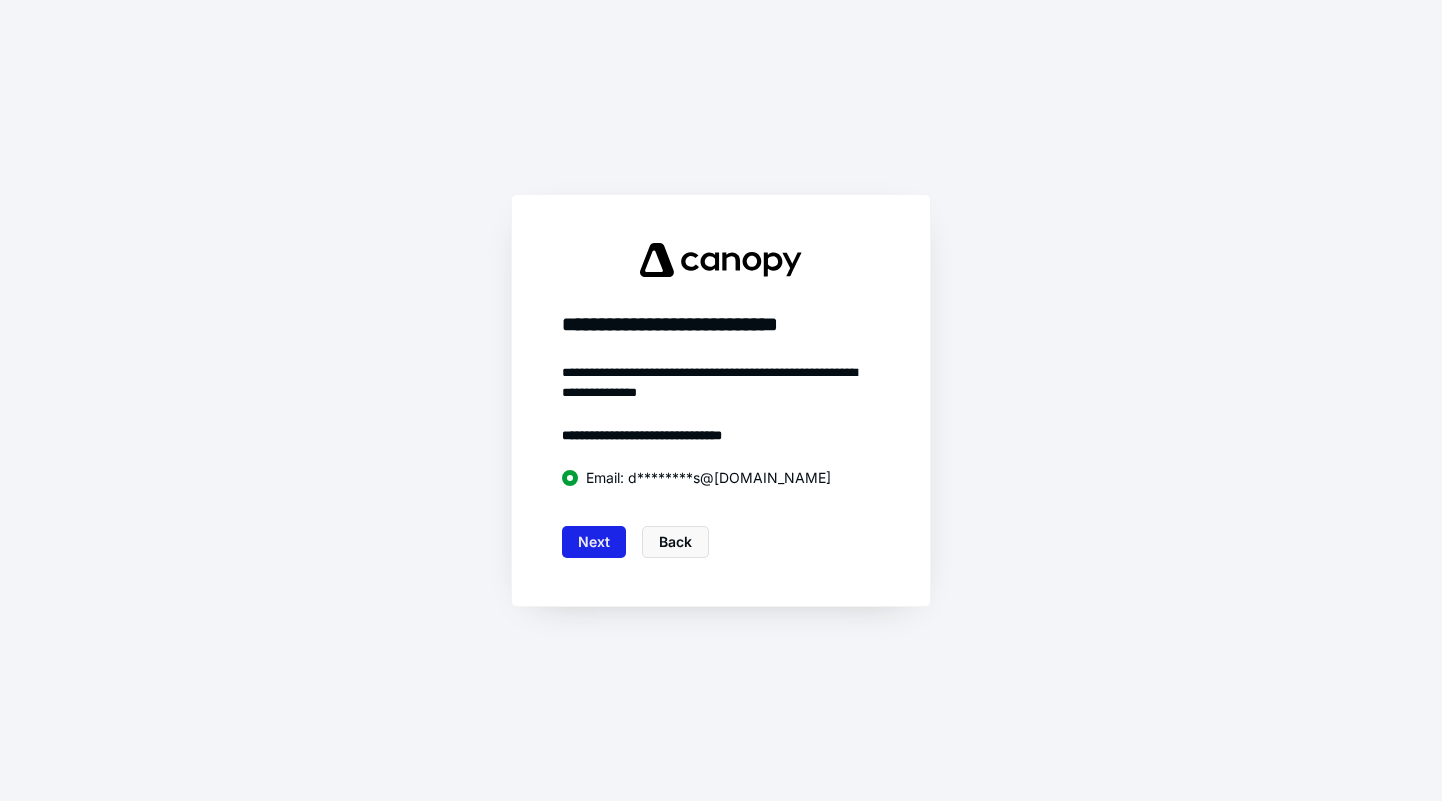 click on "Next" at bounding box center [594, 542] 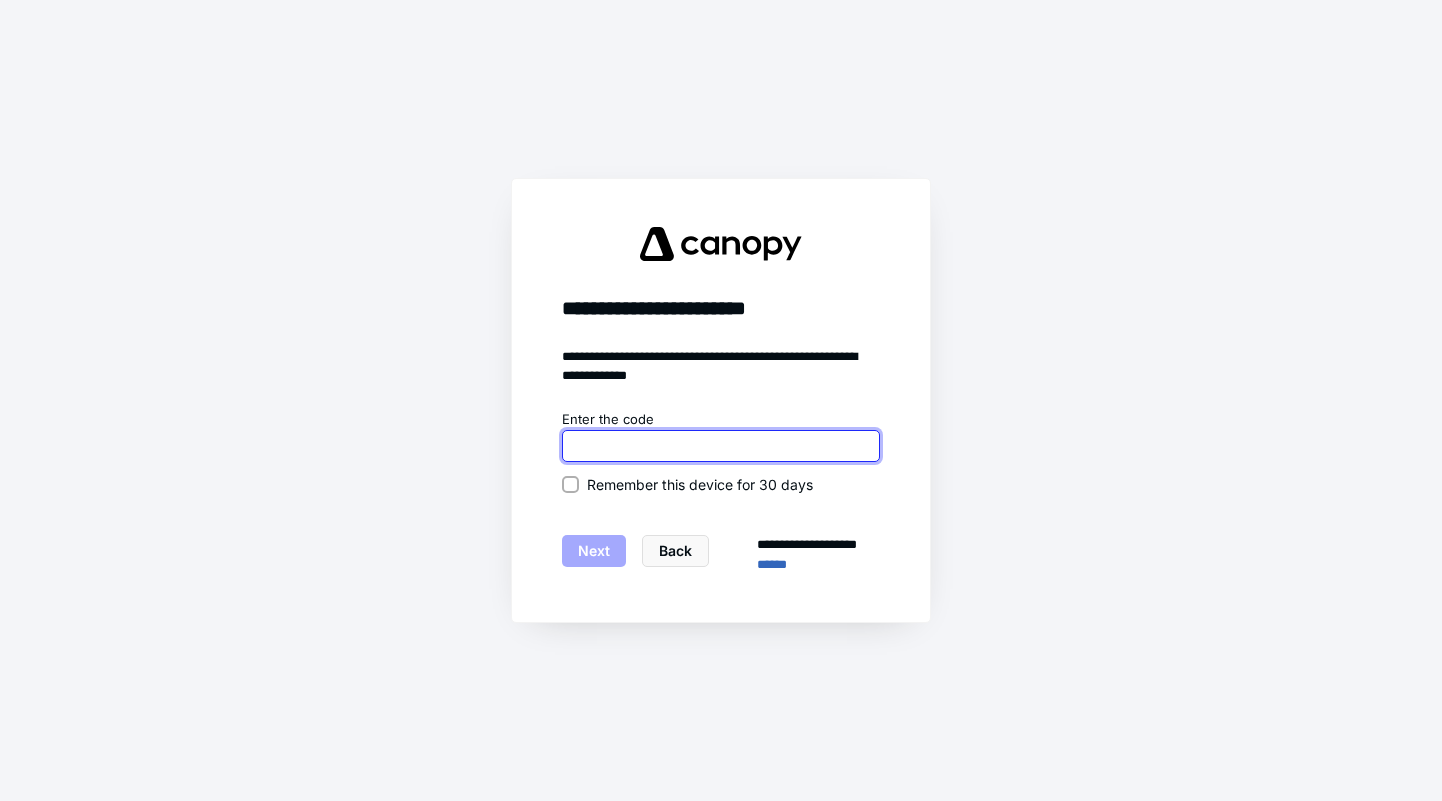 click at bounding box center (721, 446) 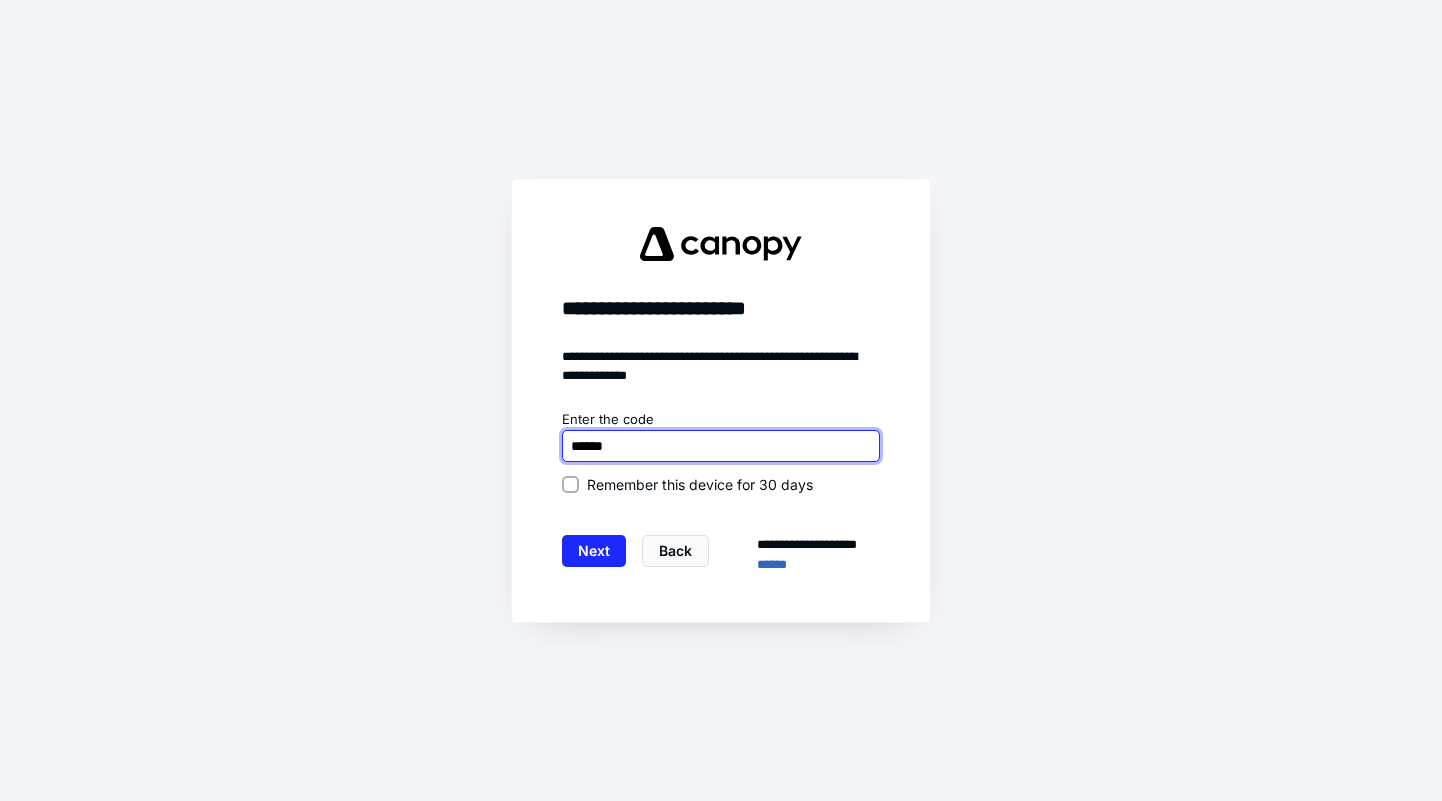 type on "******" 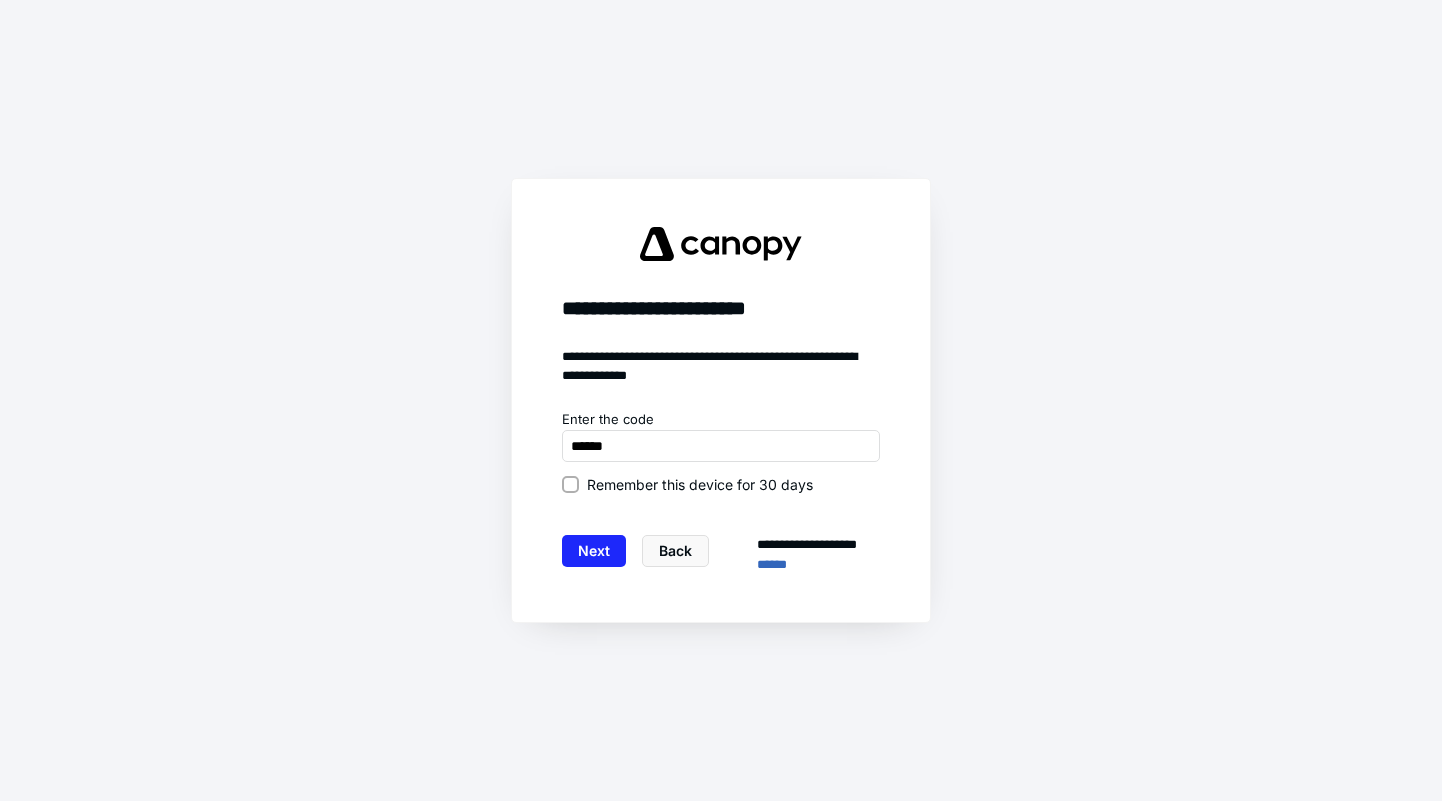 click 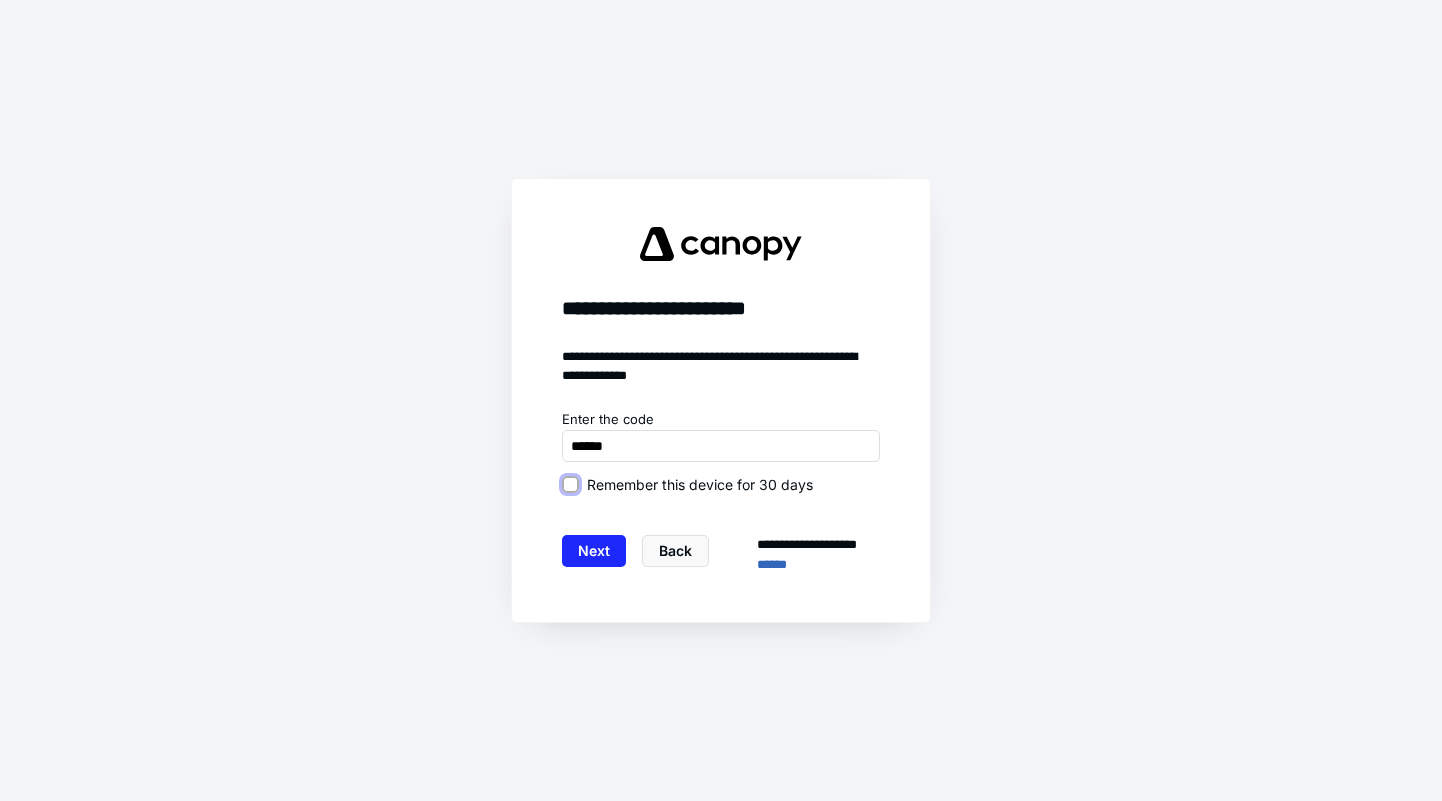 click on "Remember this device for 30 days" at bounding box center [570, 484] 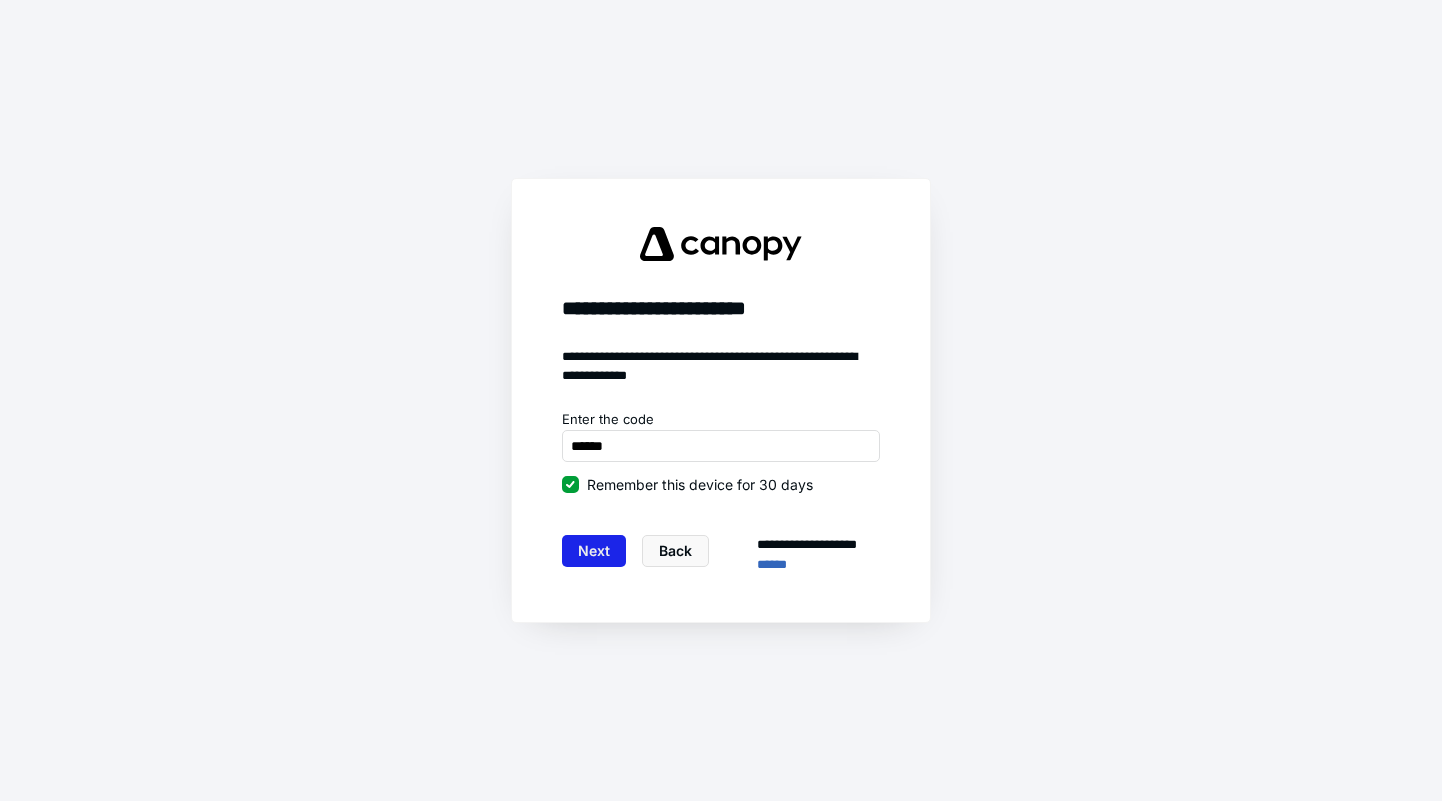 click on "Next" at bounding box center (594, 551) 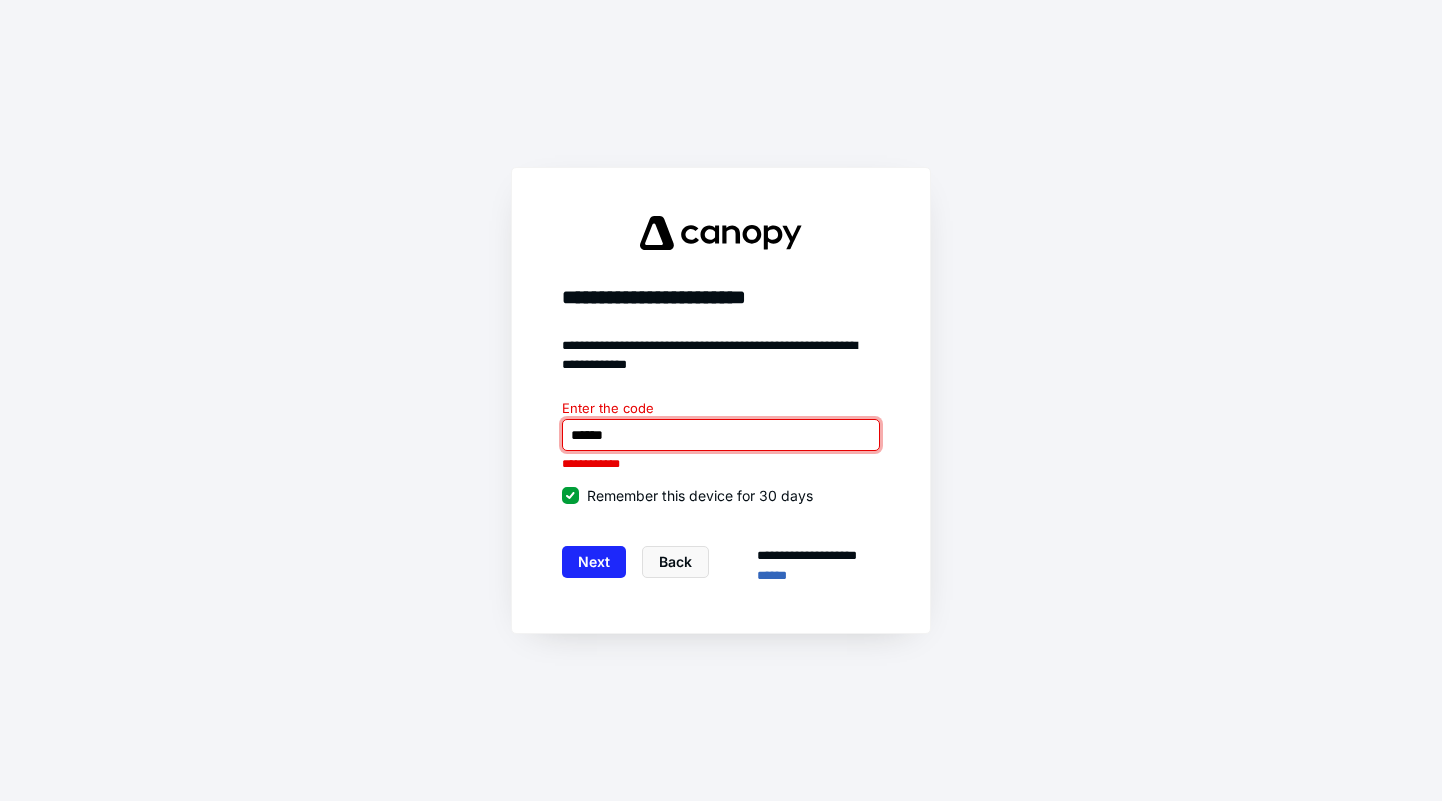 click at bounding box center [721, 435] 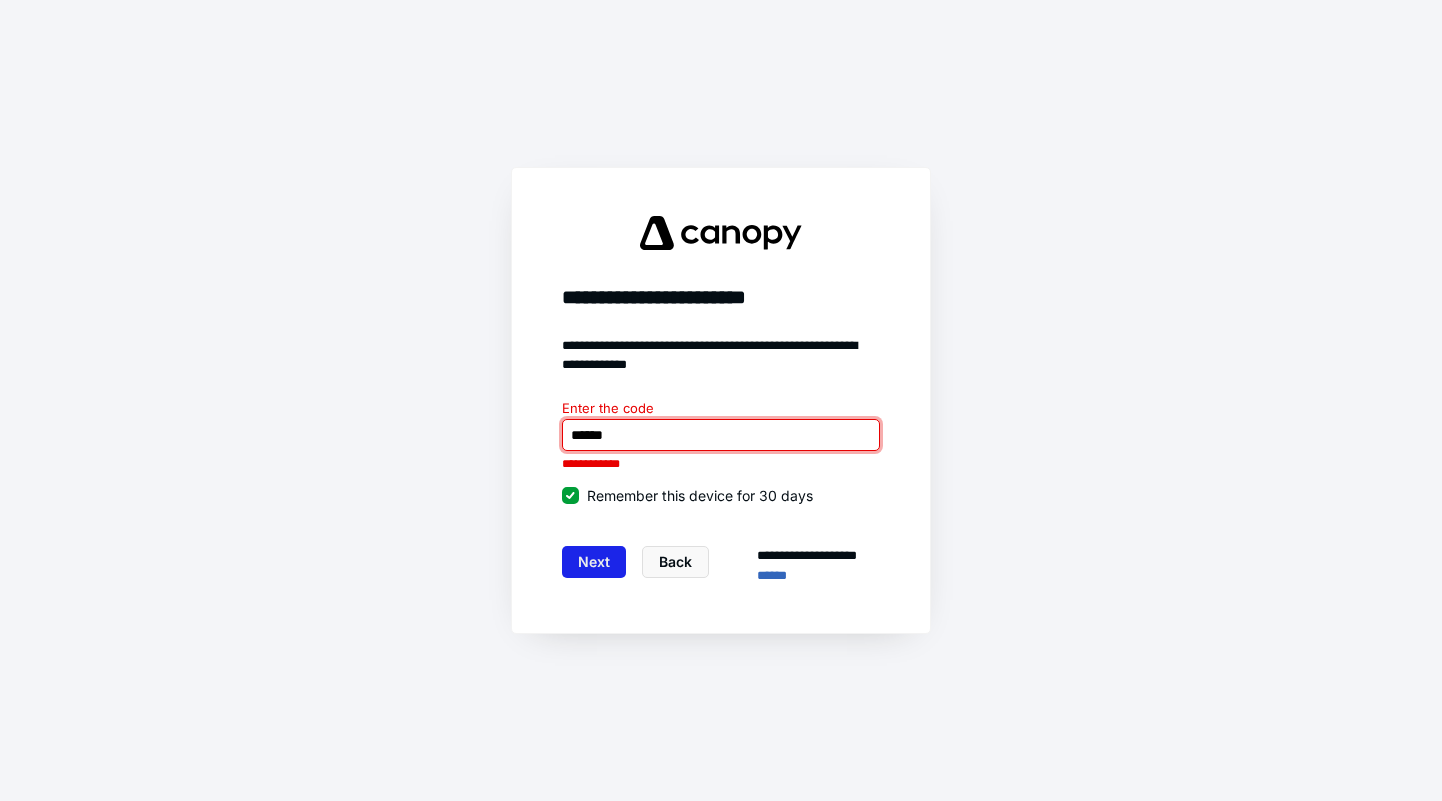 type on "******" 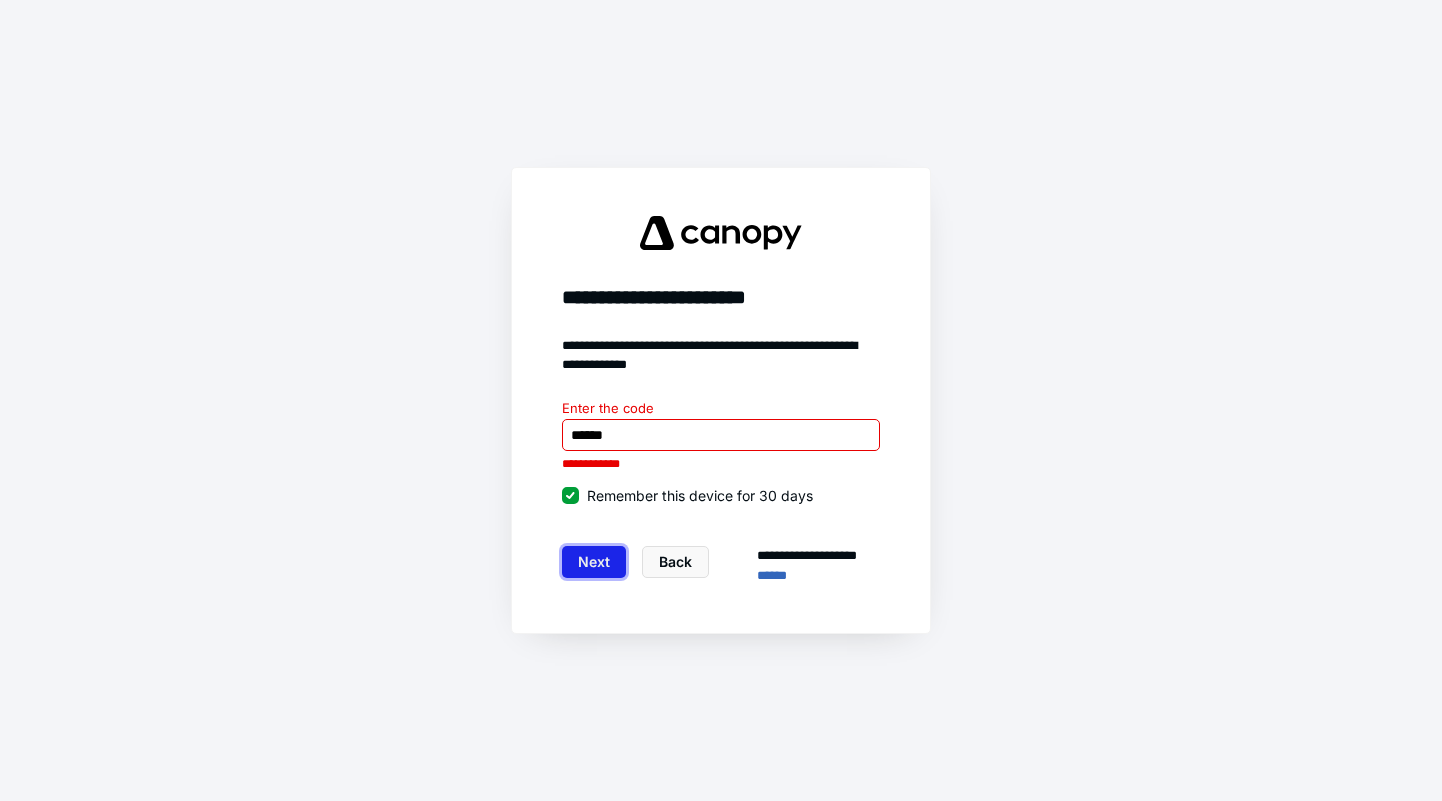 click on "Next" at bounding box center (594, 562) 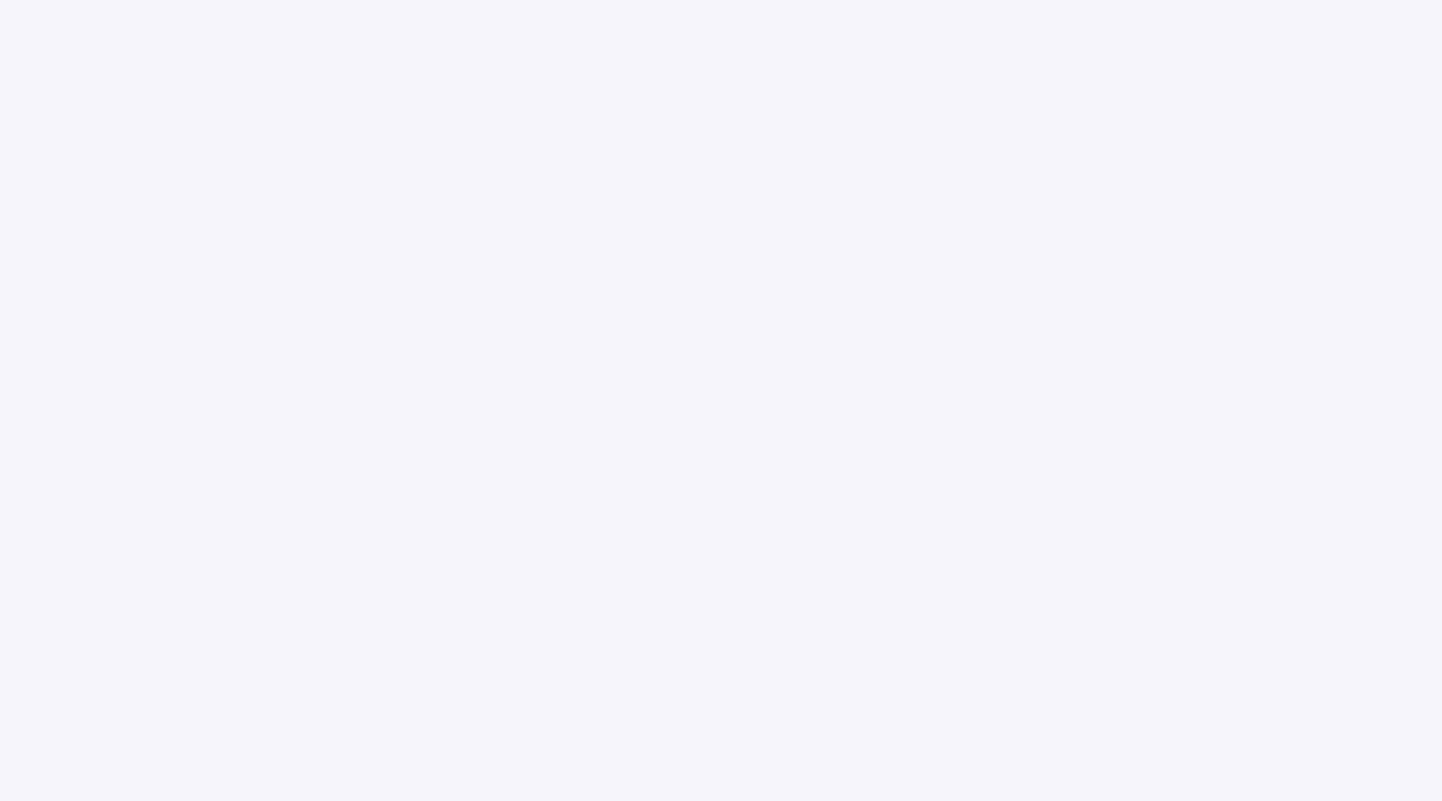 scroll, scrollTop: 0, scrollLeft: 0, axis: both 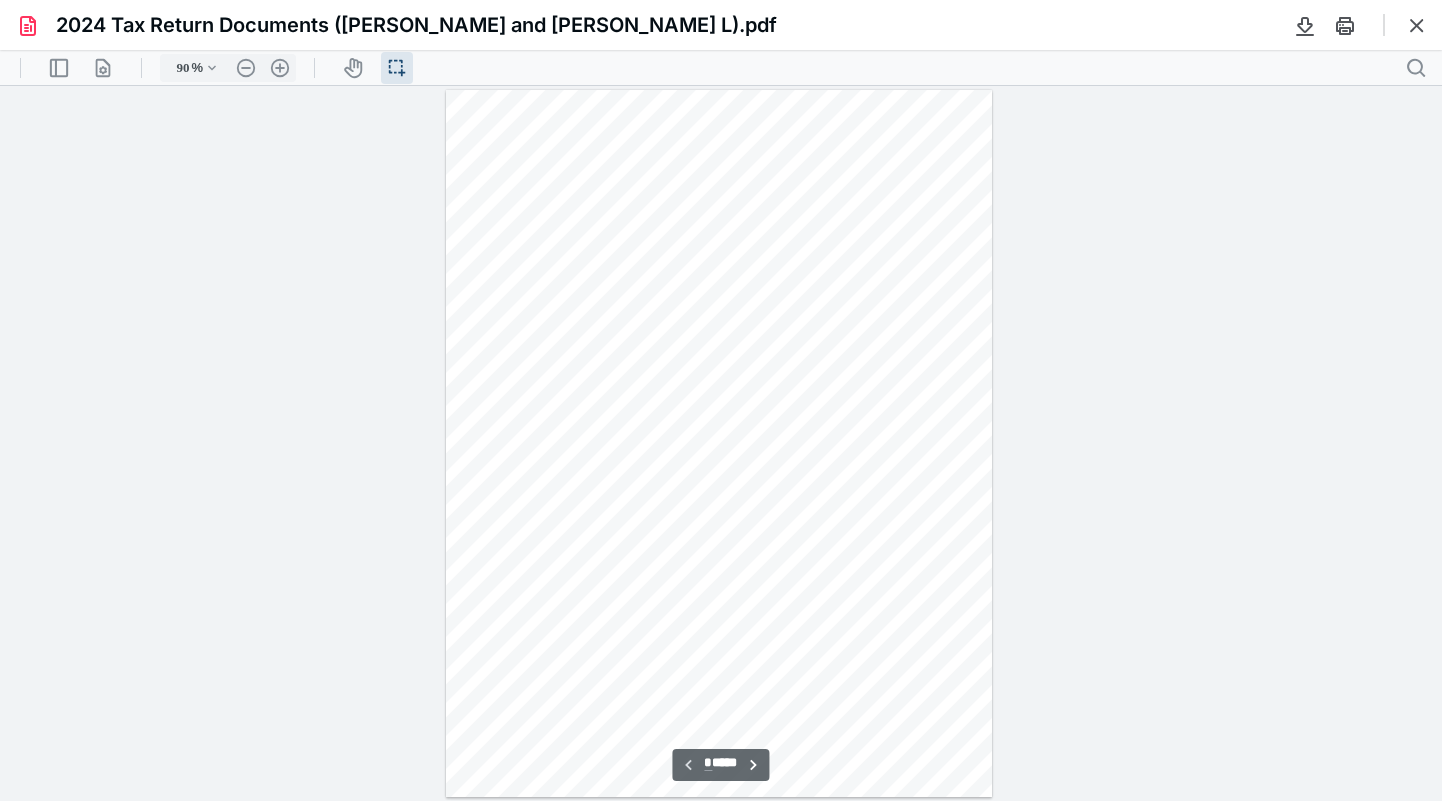 type on "90" 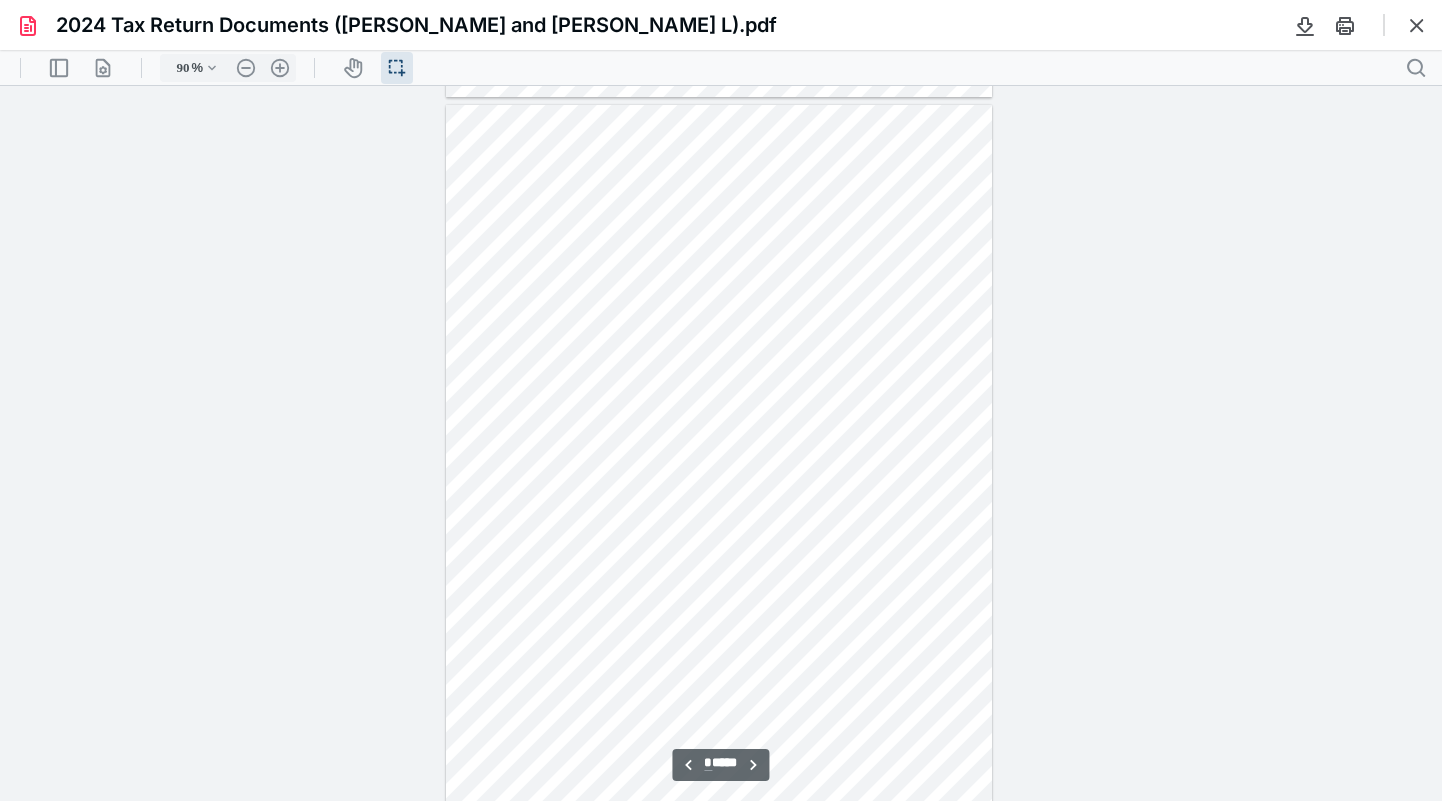 scroll, scrollTop: 2522, scrollLeft: 0, axis: vertical 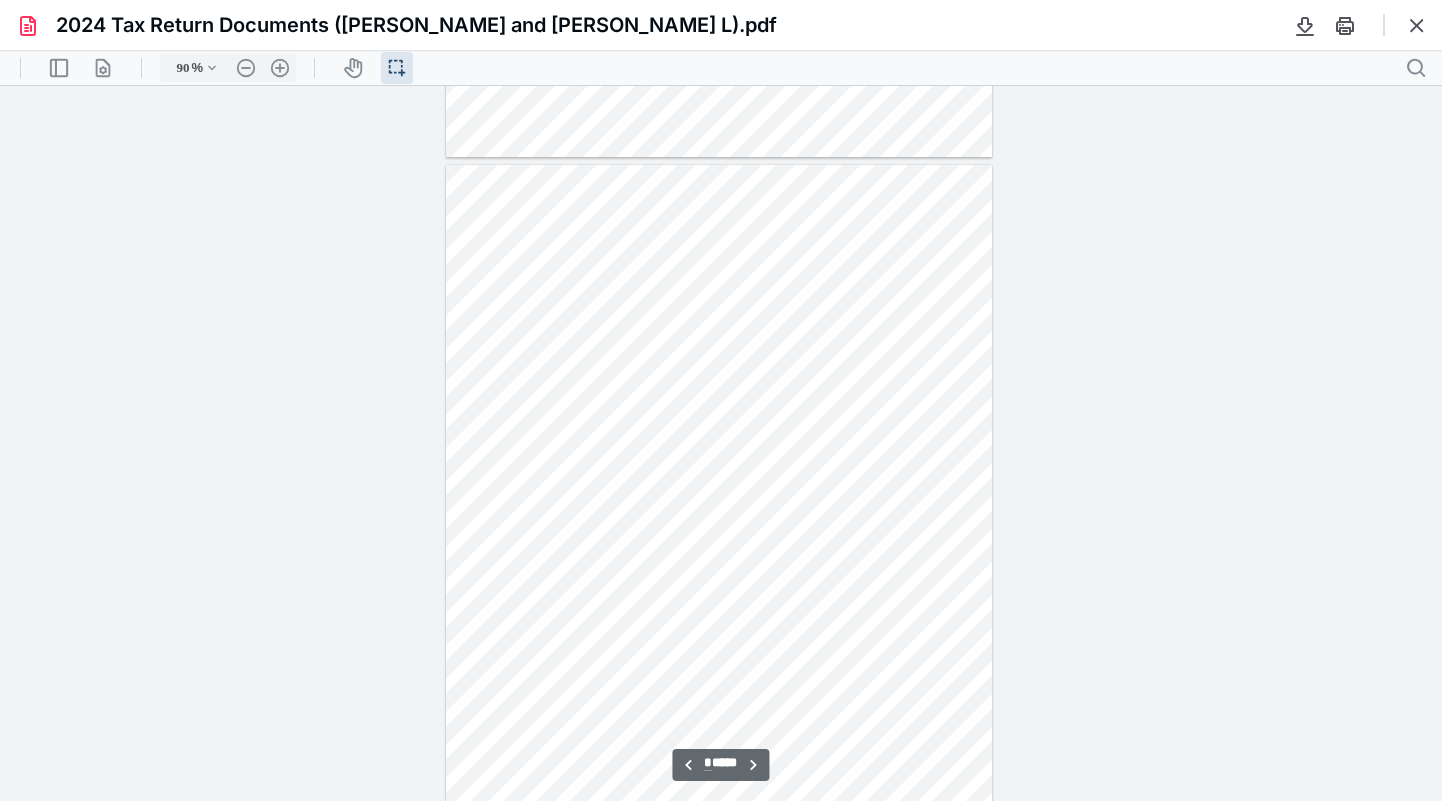 type on "*" 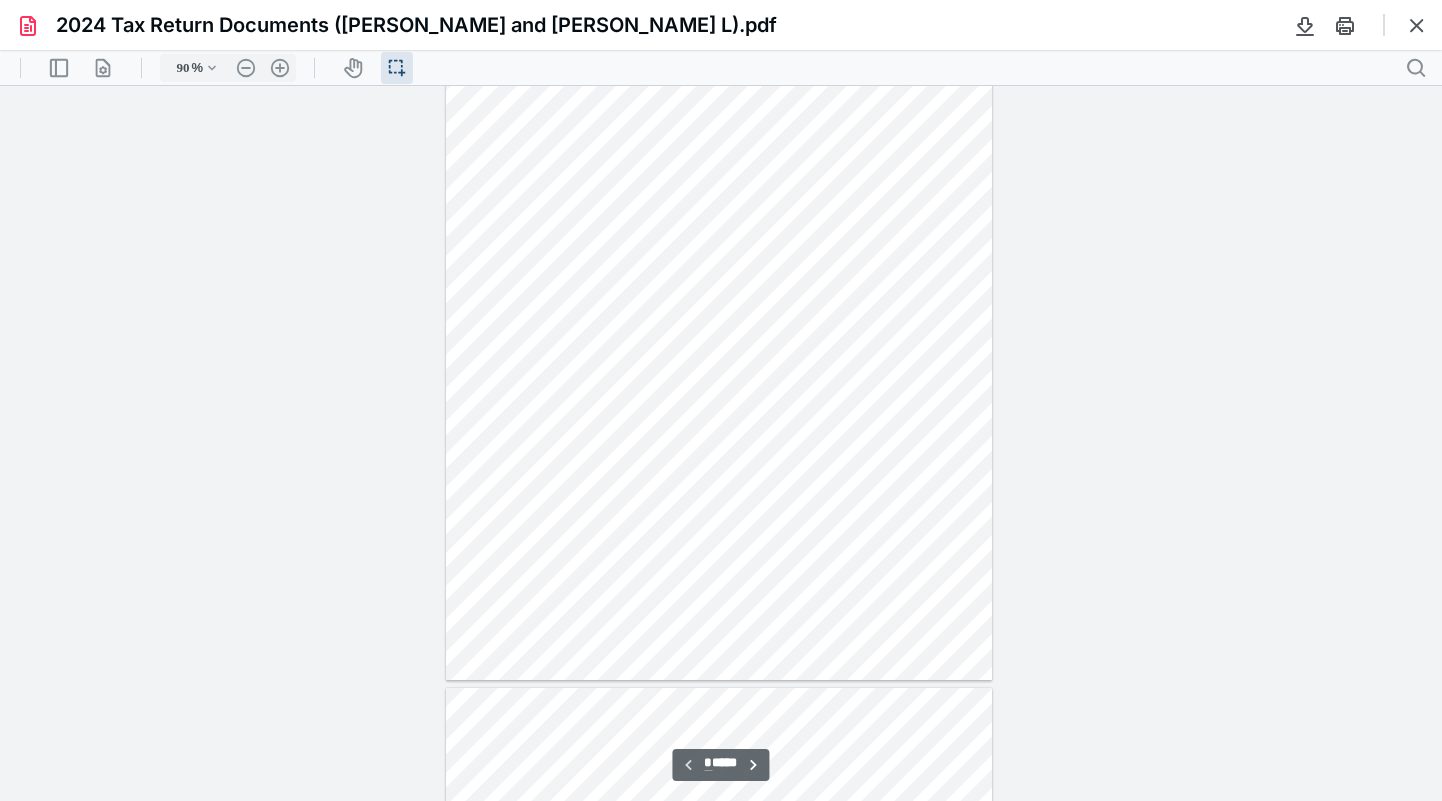 scroll, scrollTop: 0, scrollLeft: 0, axis: both 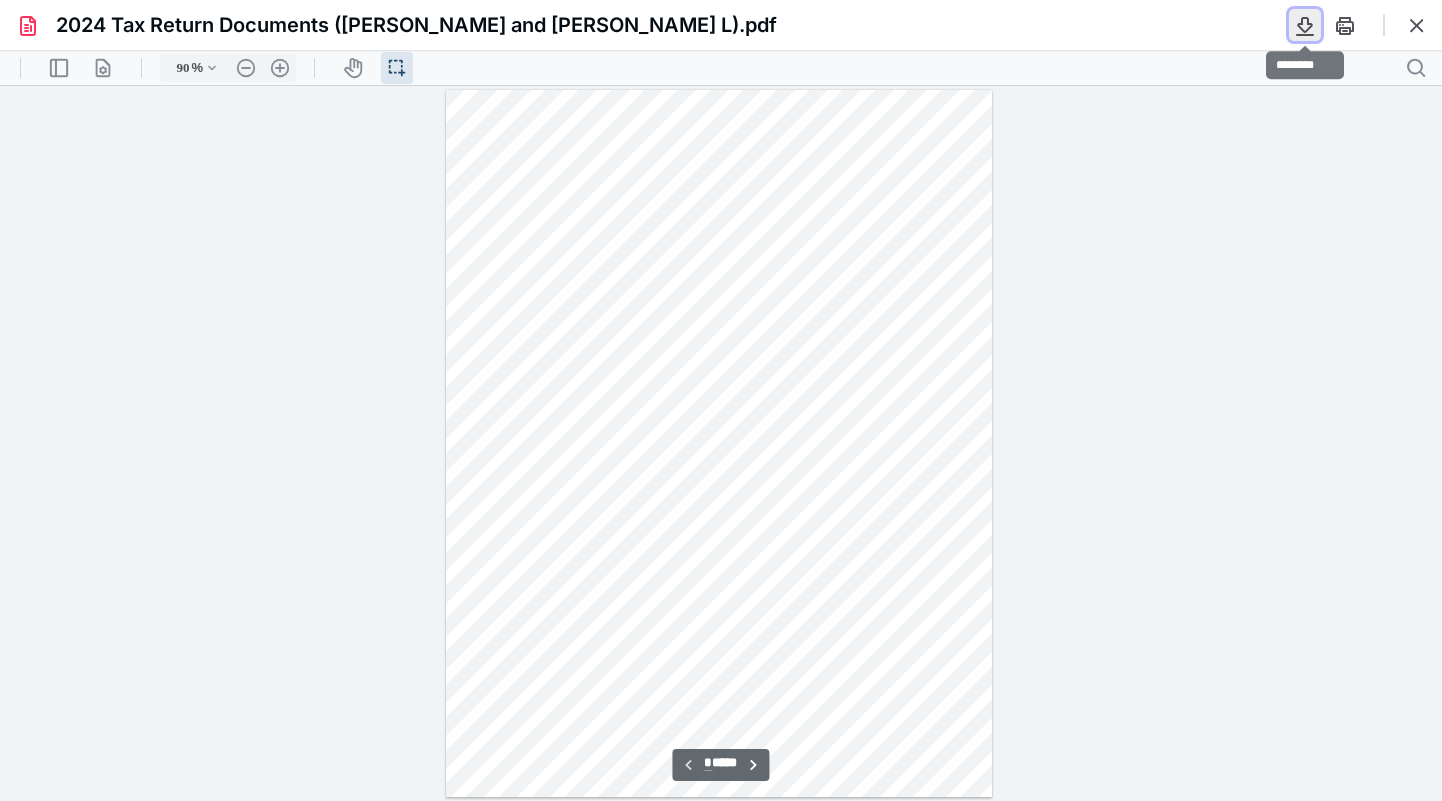 click at bounding box center [1305, 25] 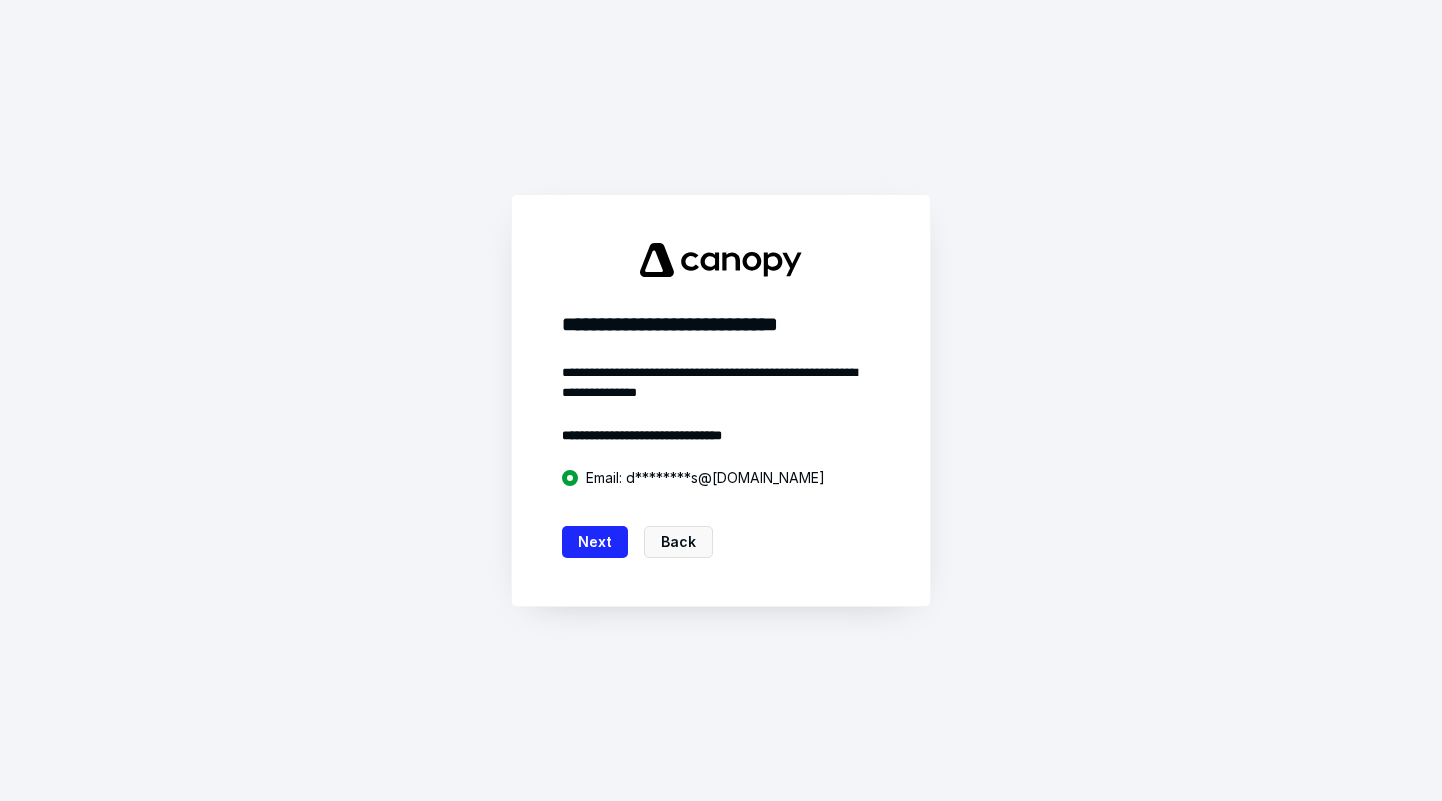 scroll, scrollTop: 0, scrollLeft: 0, axis: both 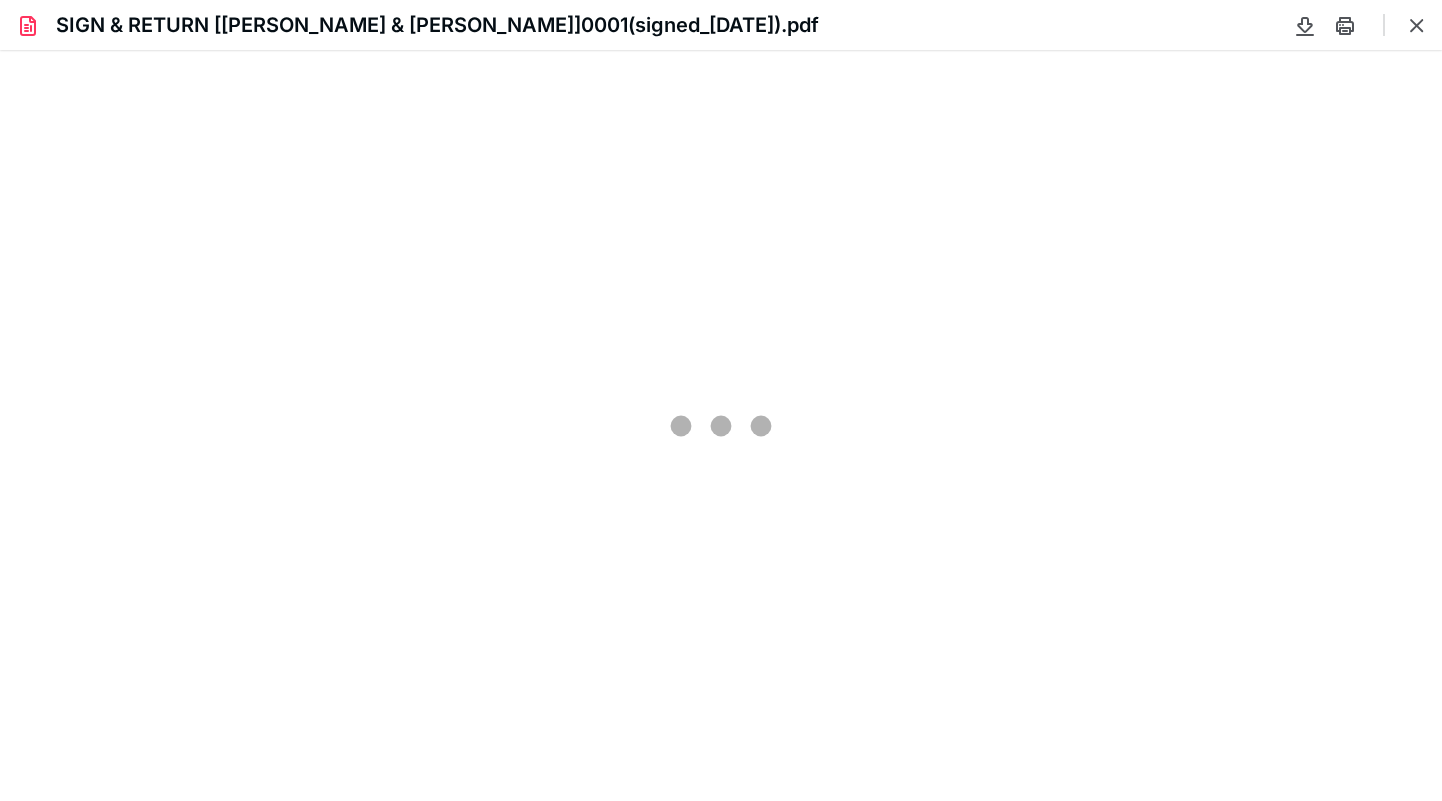 type on "90" 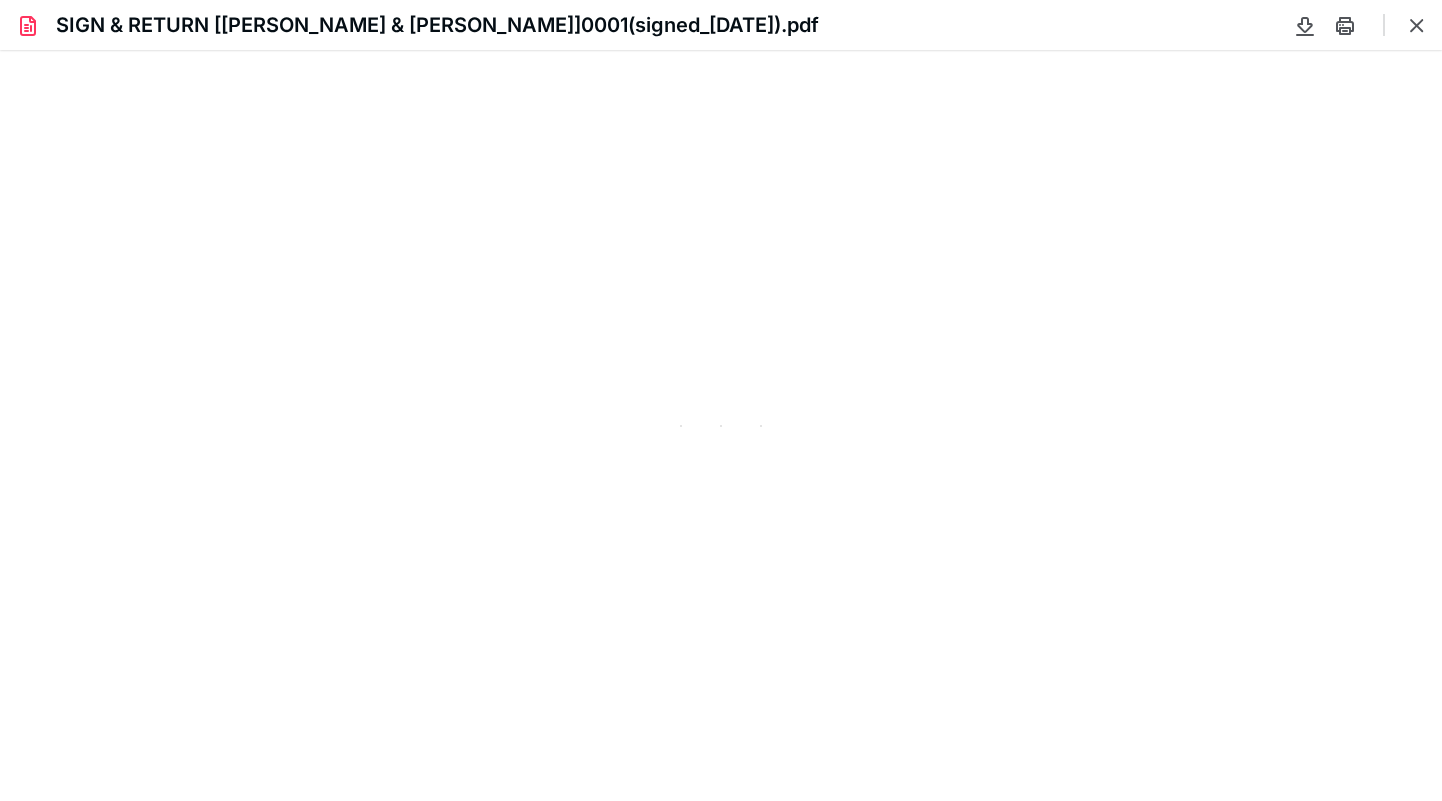 scroll, scrollTop: 0, scrollLeft: 0, axis: both 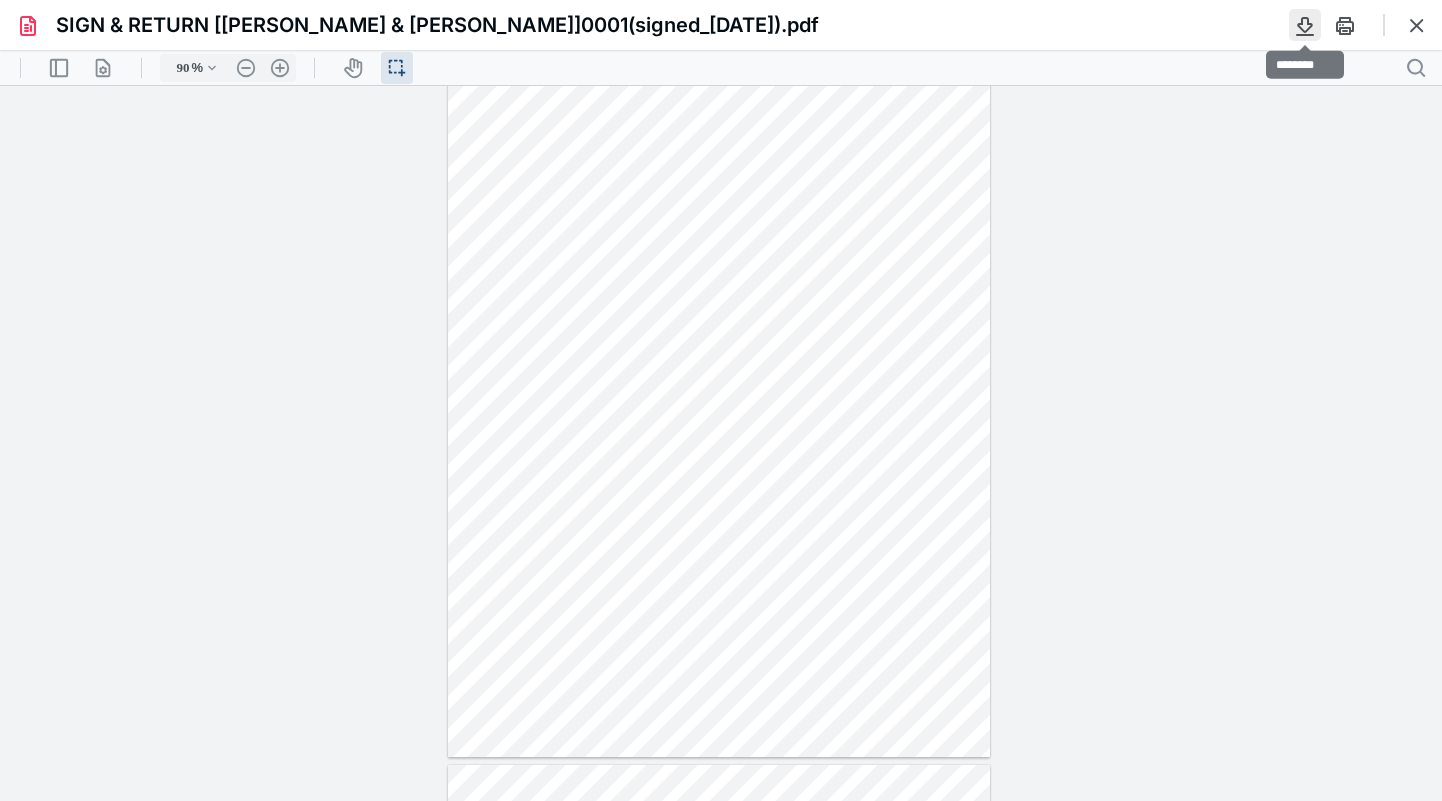 click at bounding box center (1305, 25) 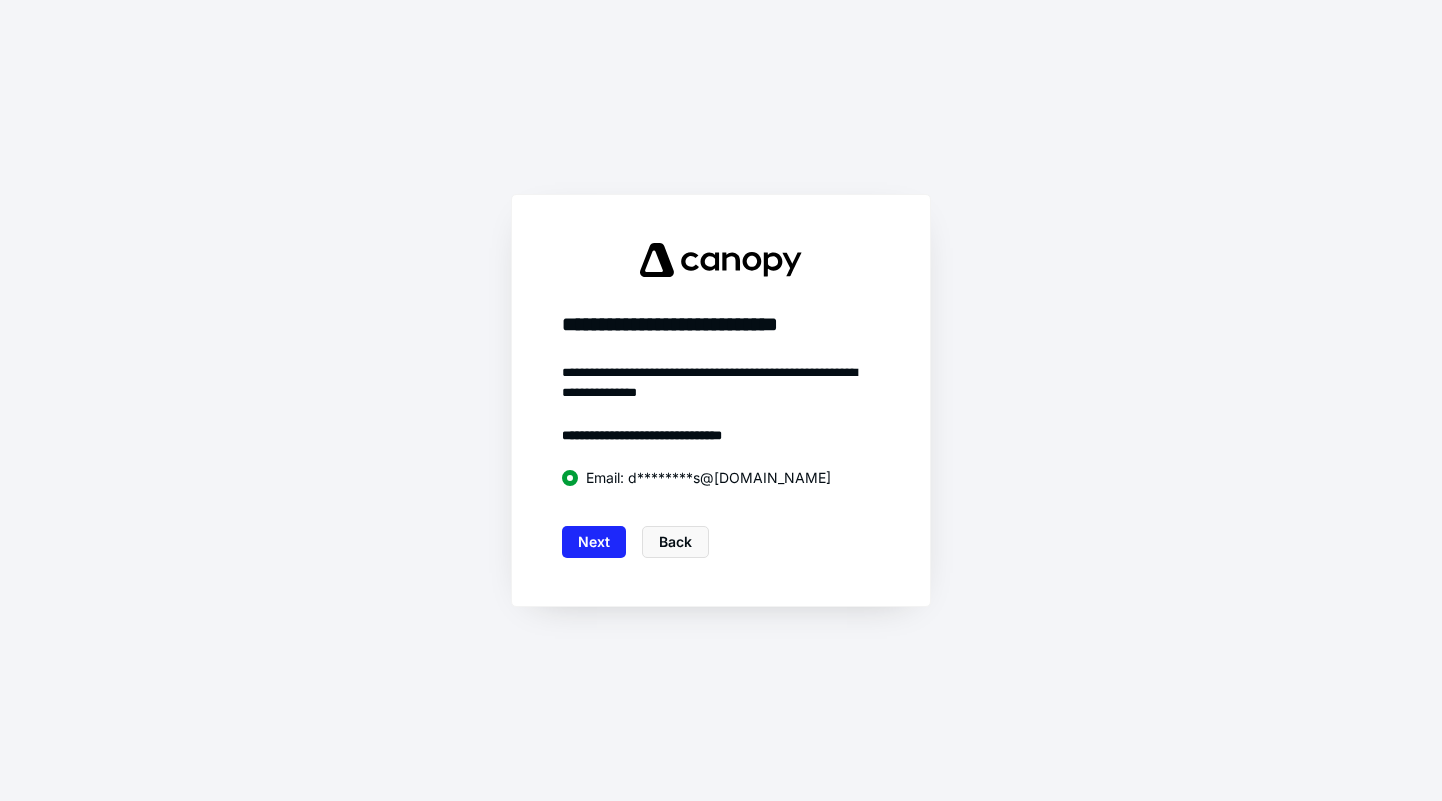 scroll, scrollTop: 0, scrollLeft: 0, axis: both 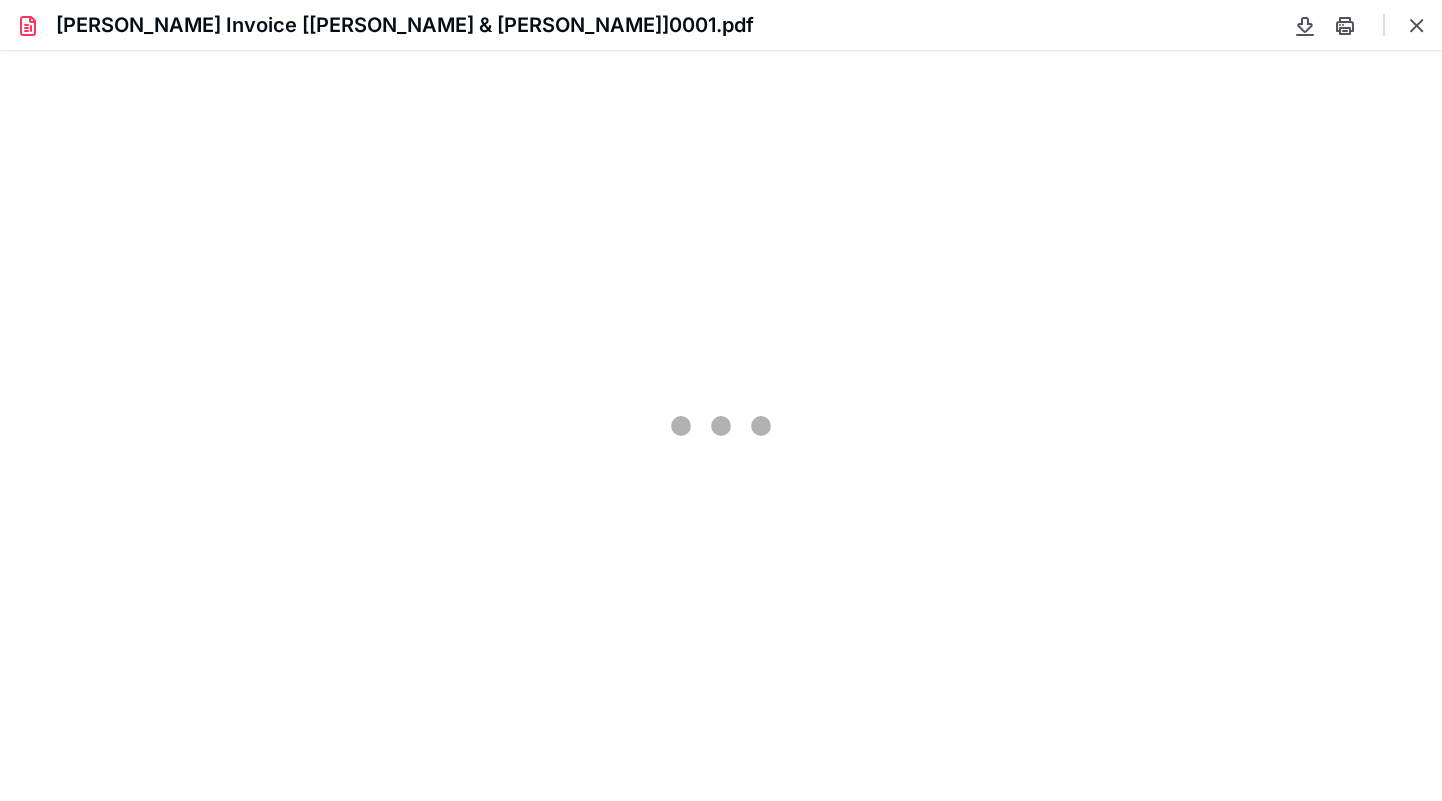type on "90" 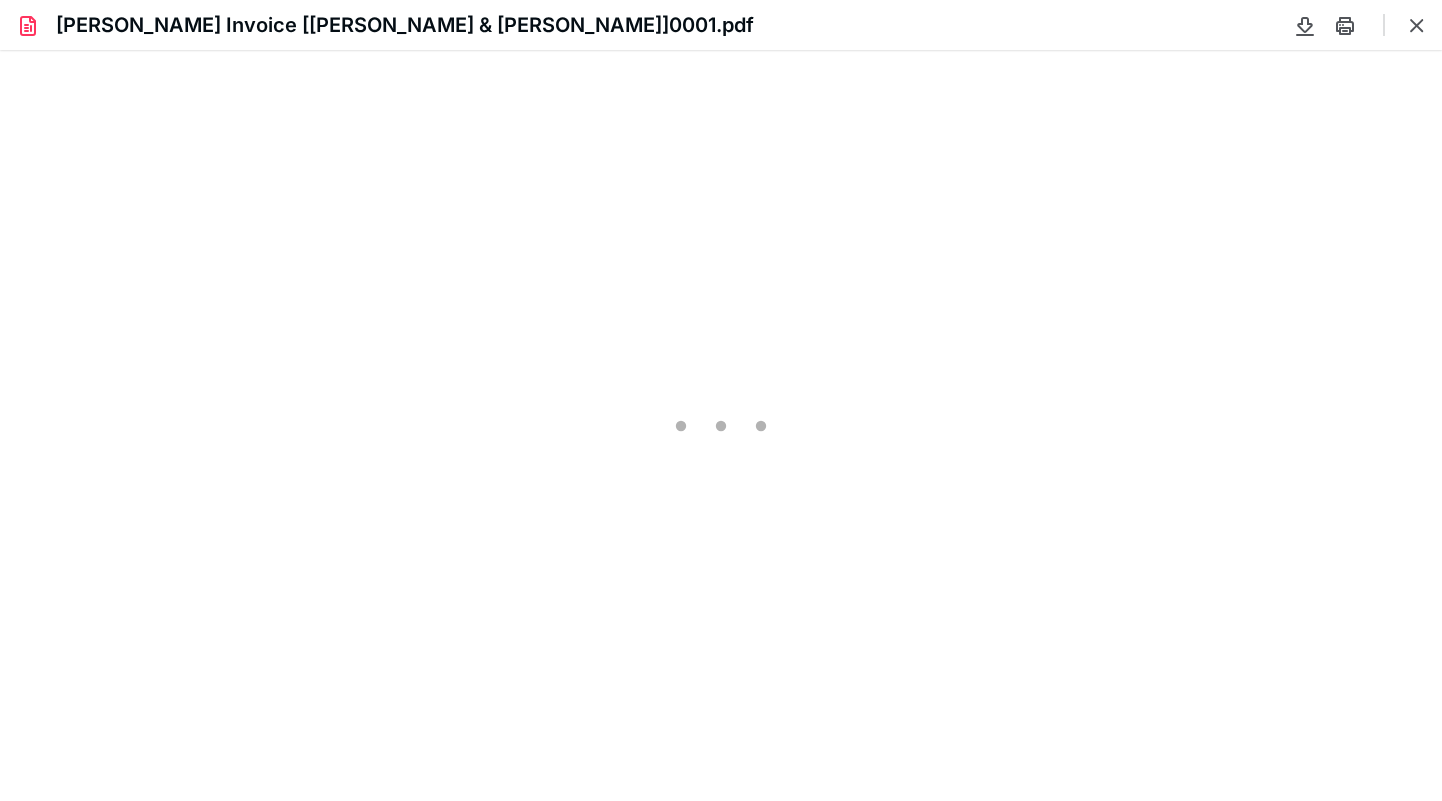 scroll, scrollTop: 0, scrollLeft: 0, axis: both 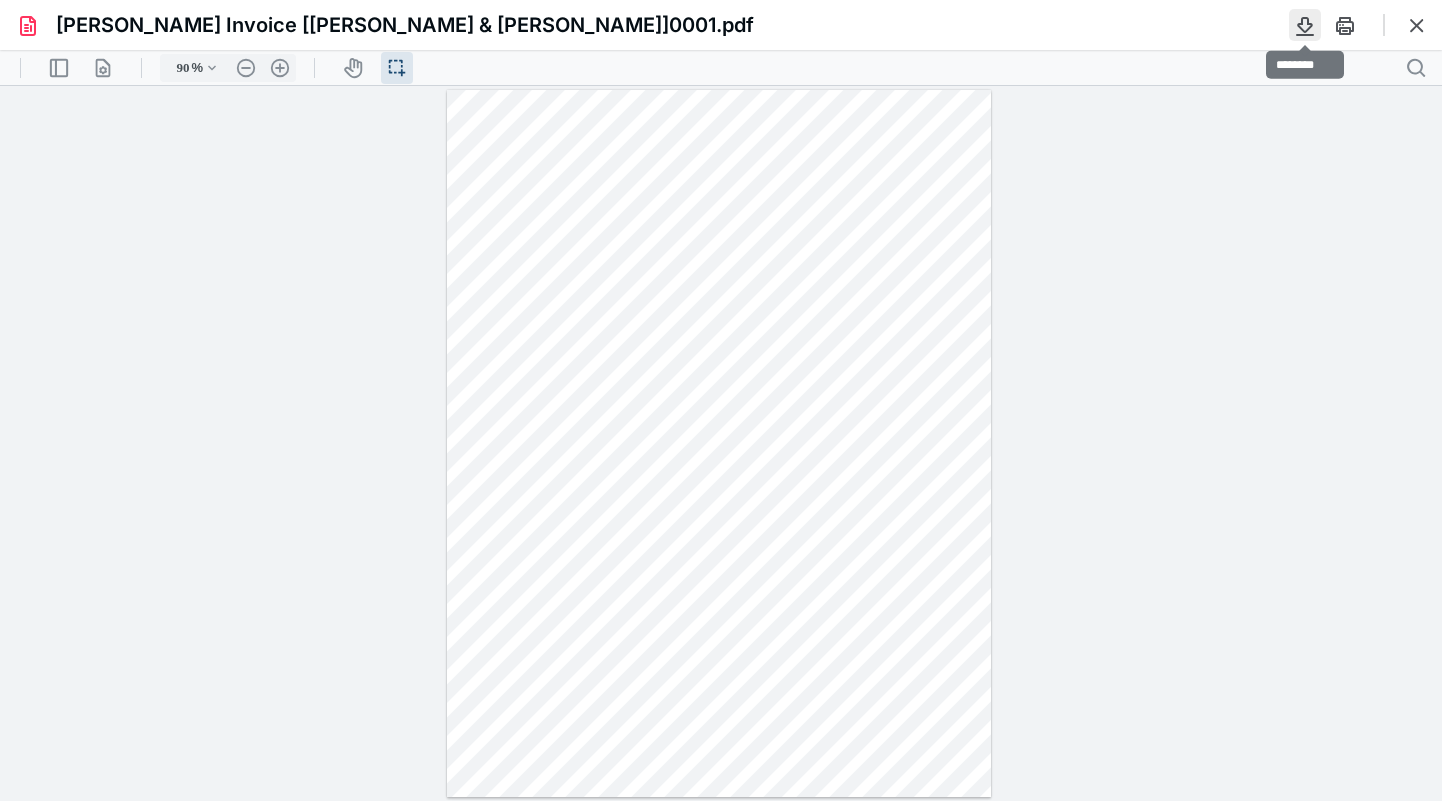 click at bounding box center (1305, 25) 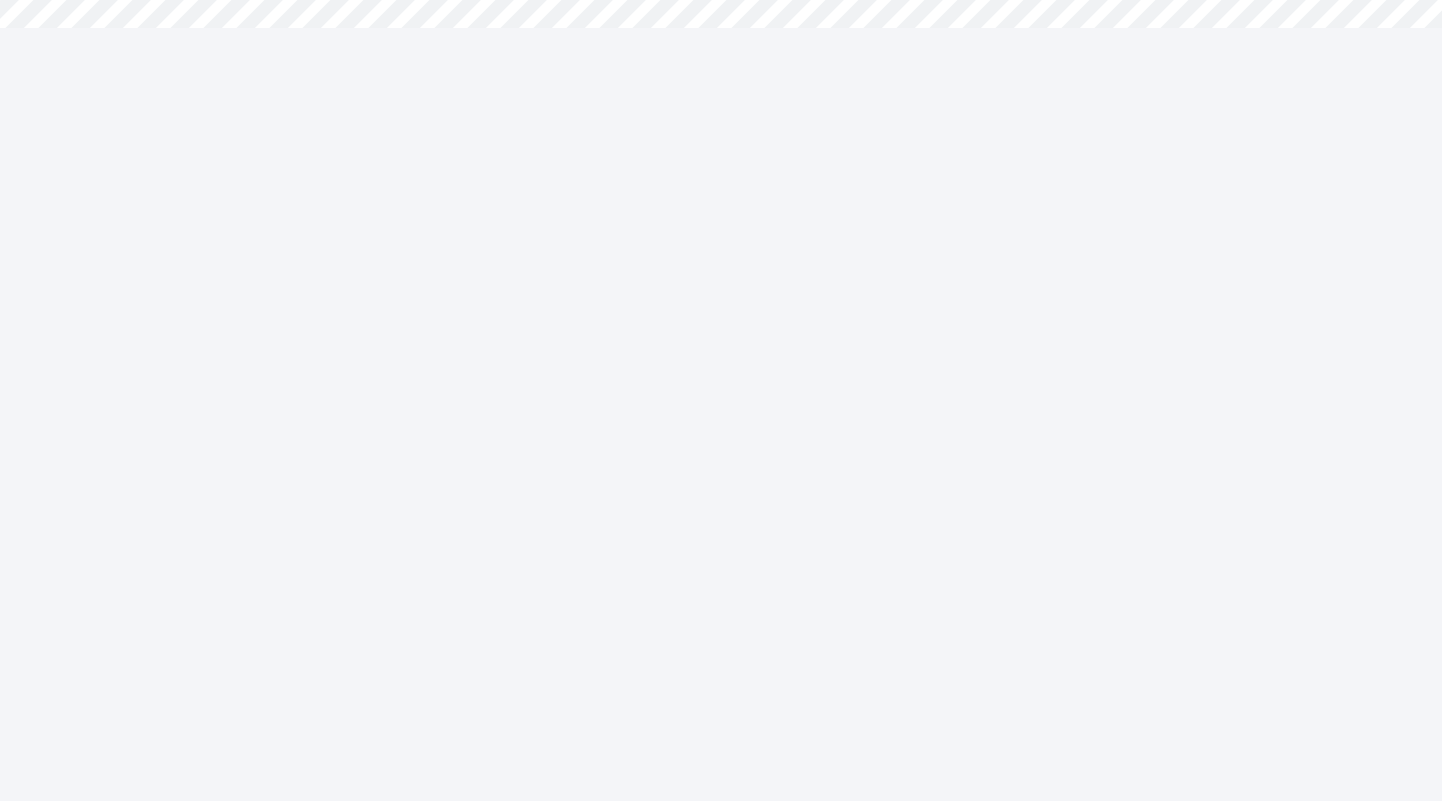 scroll, scrollTop: 0, scrollLeft: 0, axis: both 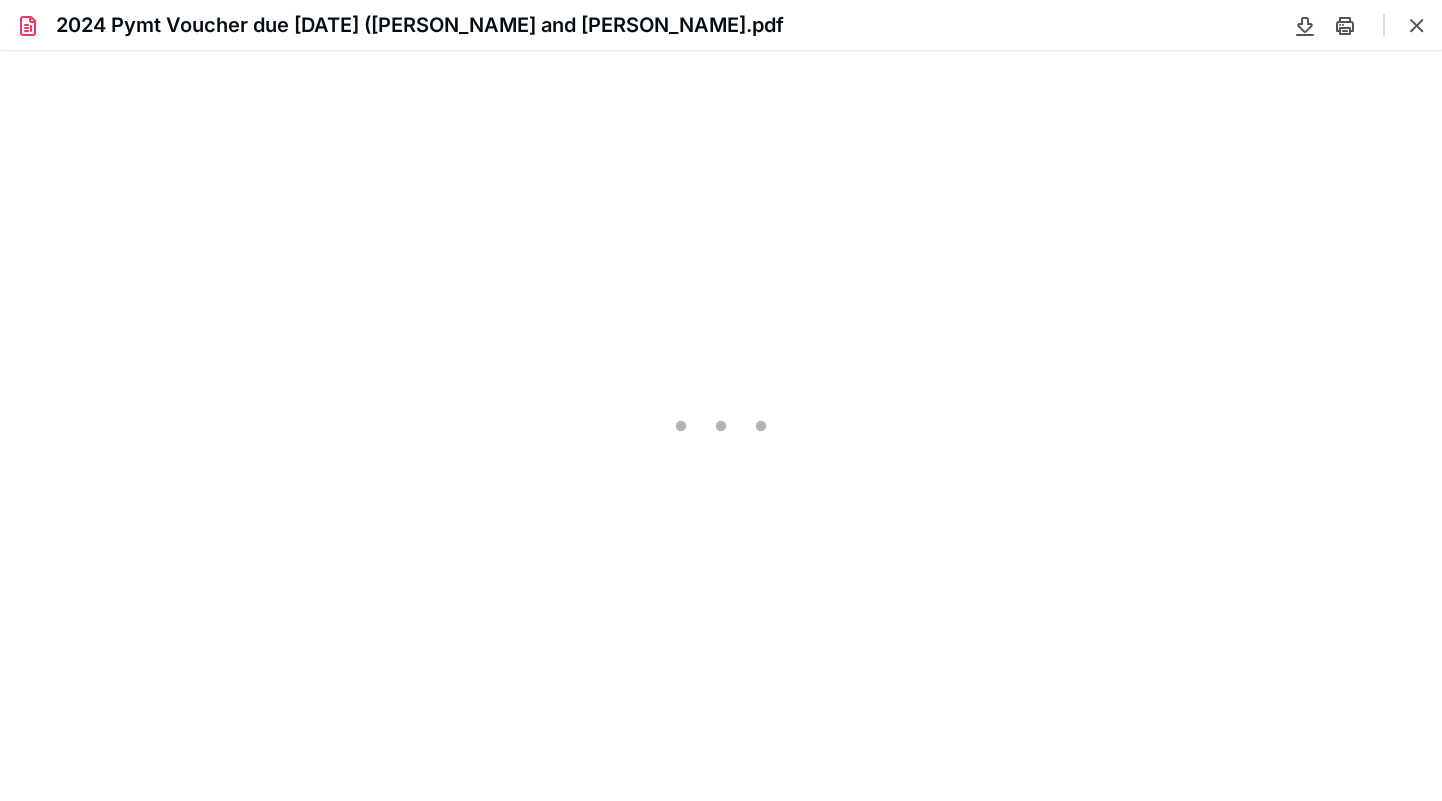 type on "90" 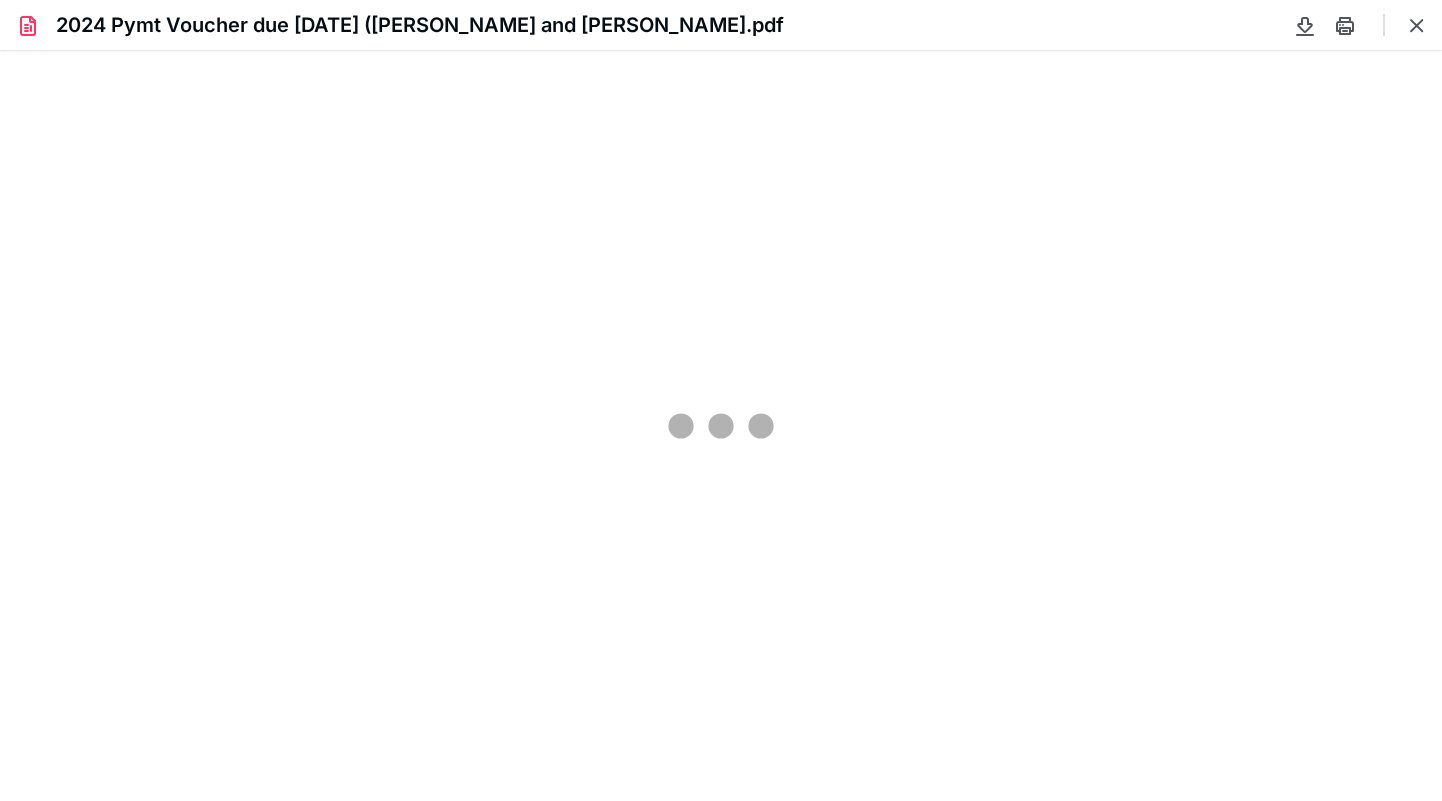 scroll, scrollTop: 0, scrollLeft: 0, axis: both 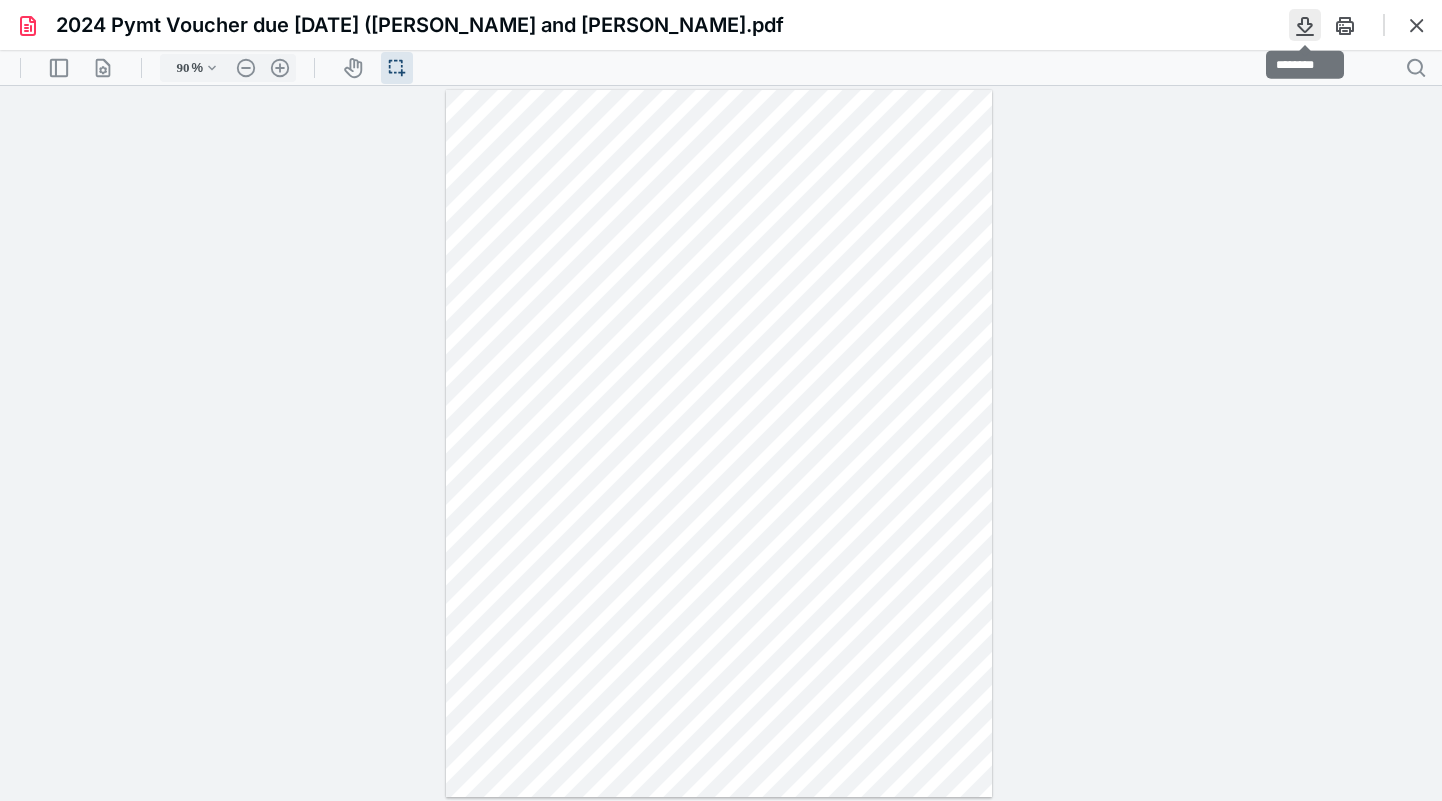 click at bounding box center [1305, 25] 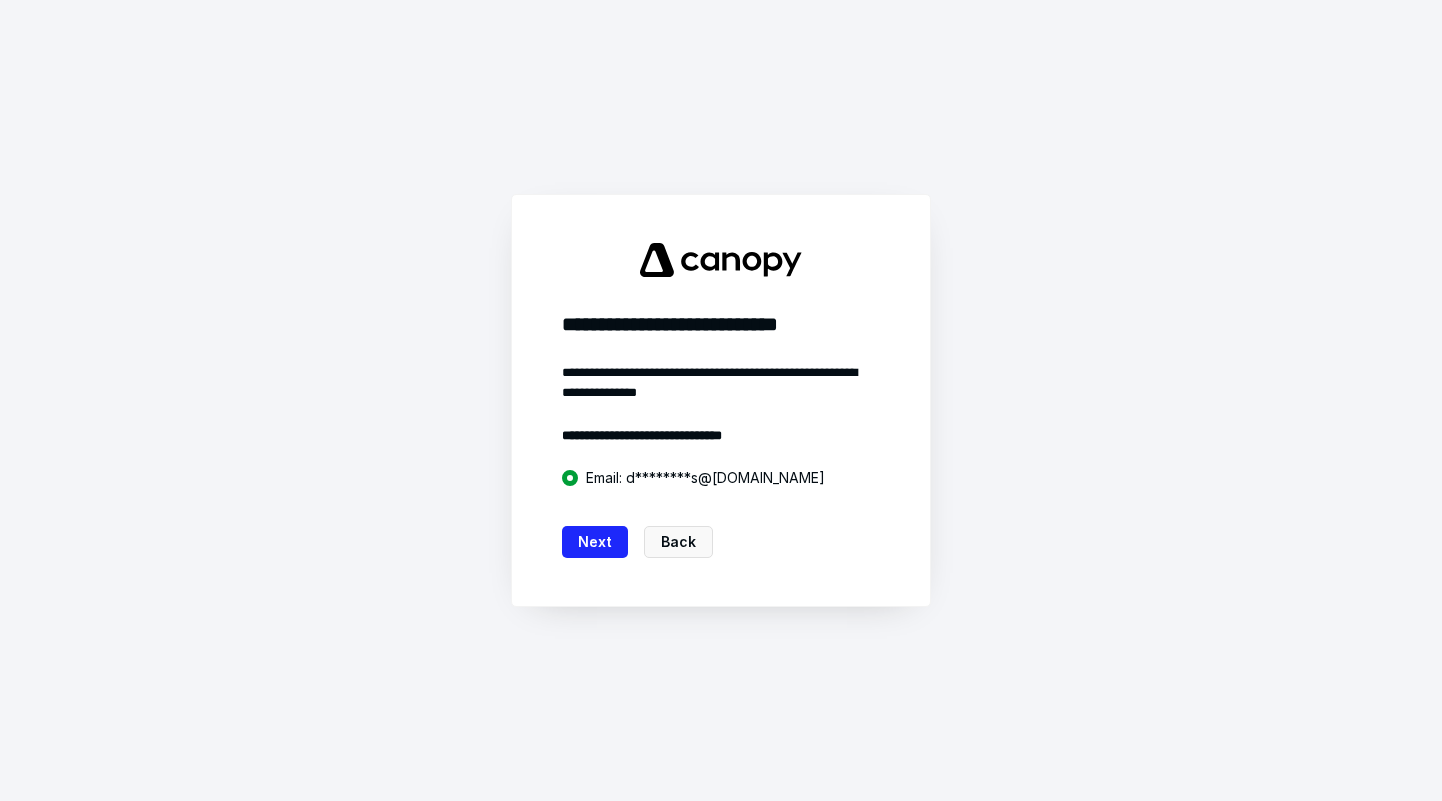 scroll, scrollTop: 0, scrollLeft: 0, axis: both 